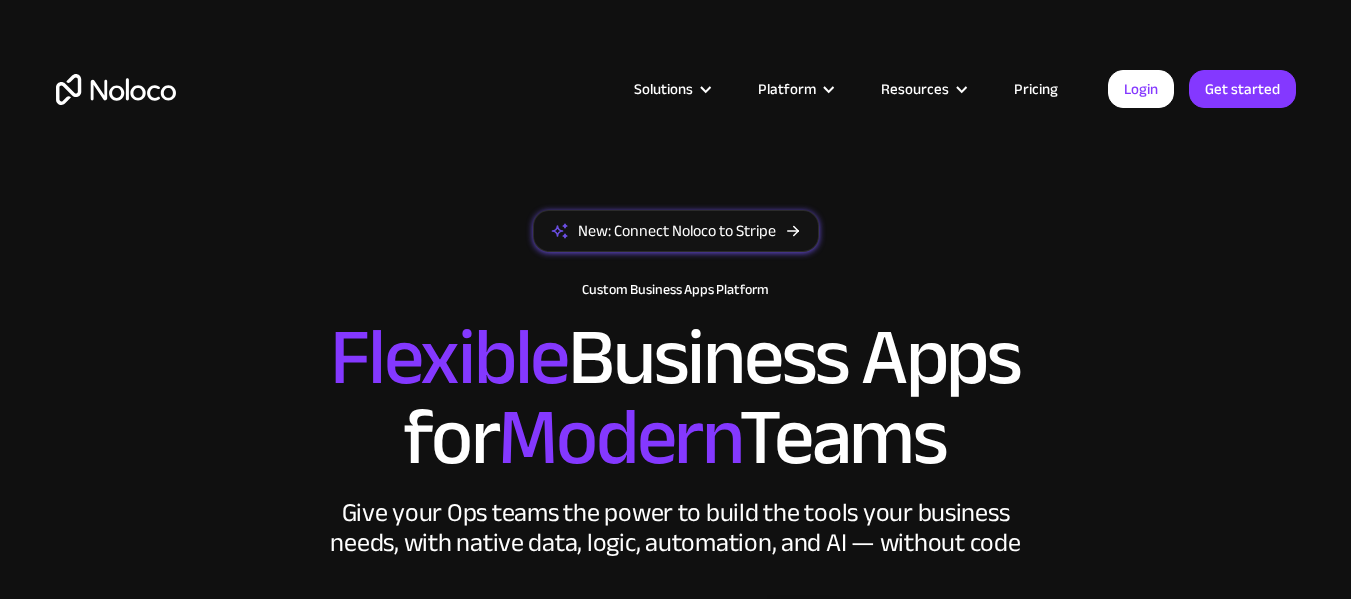 scroll, scrollTop: 0, scrollLeft: 0, axis: both 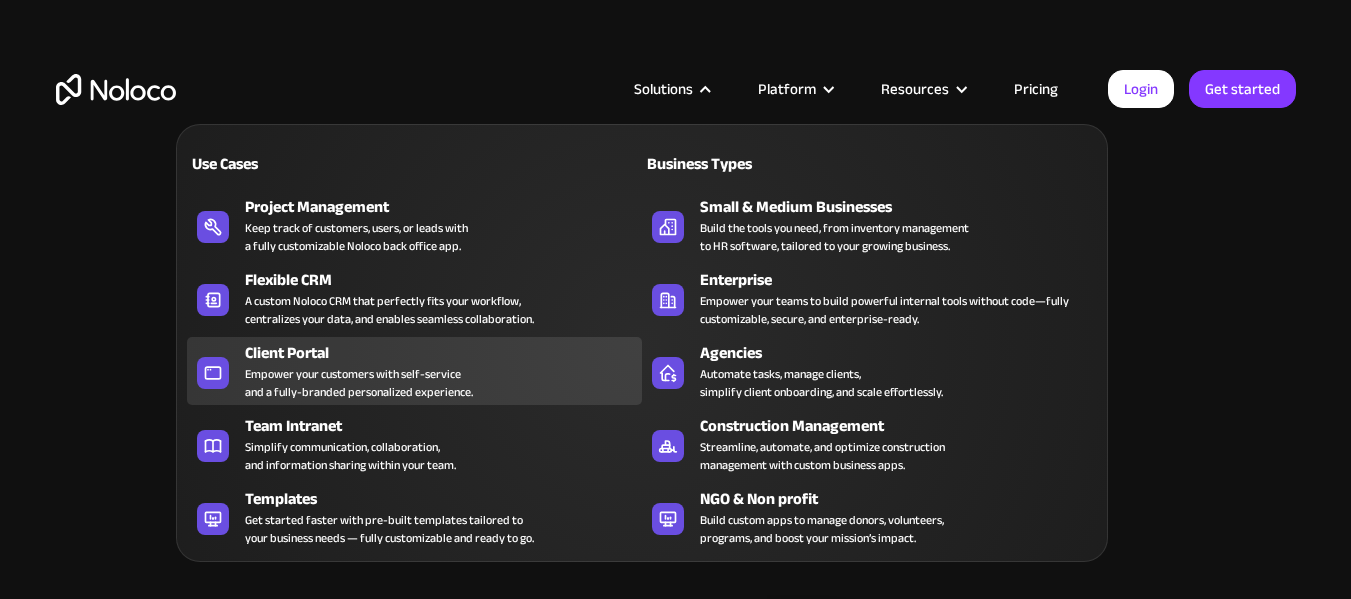 click on "Client Portal Empower your customers with self-service  and a fully-branded personalized experience." at bounding box center (438, 371) 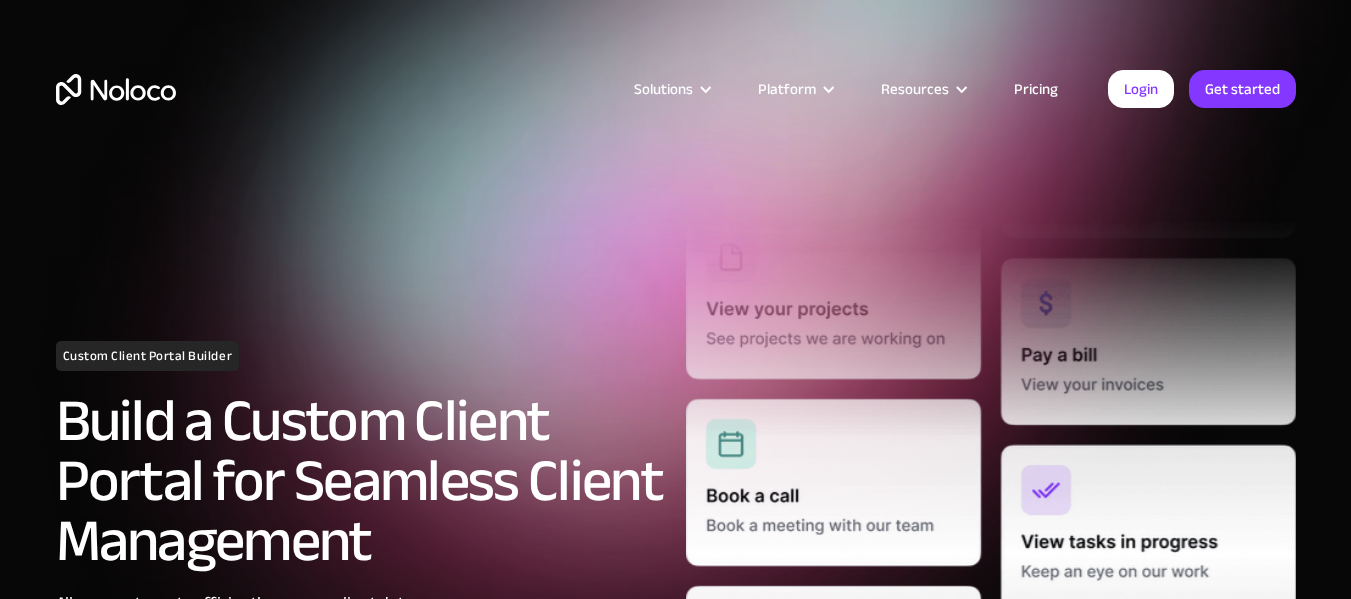 scroll, scrollTop: 0, scrollLeft: 0, axis: both 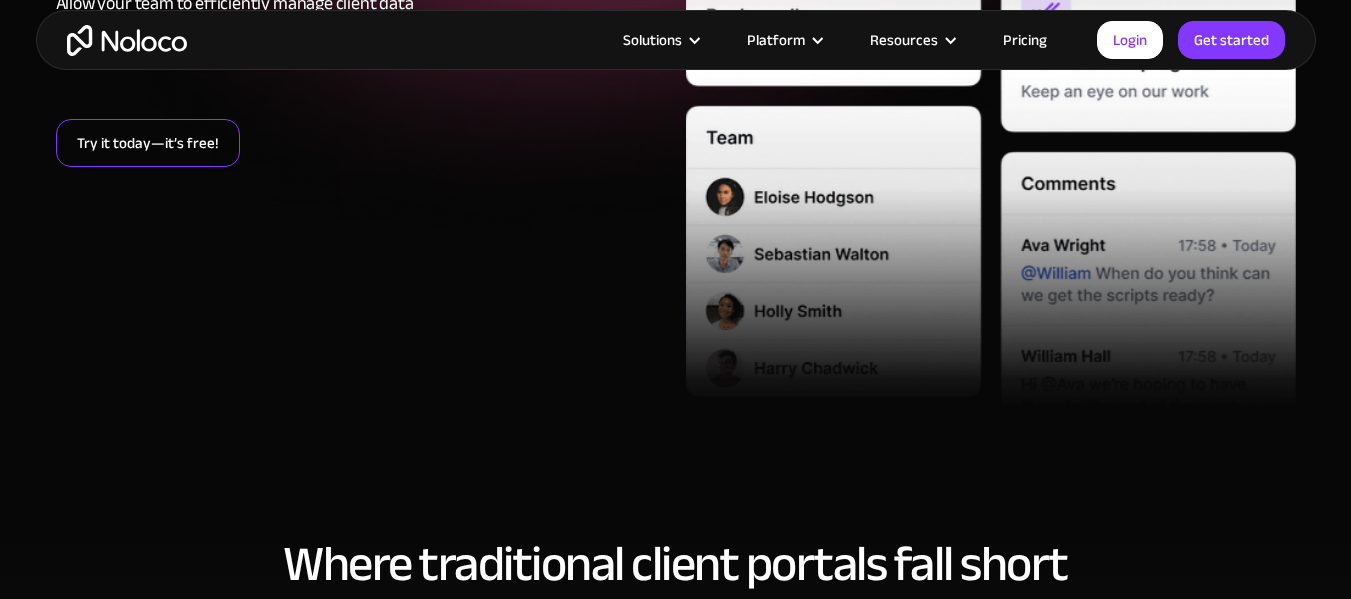 click on "Try it today—it’s free!" at bounding box center (148, 143) 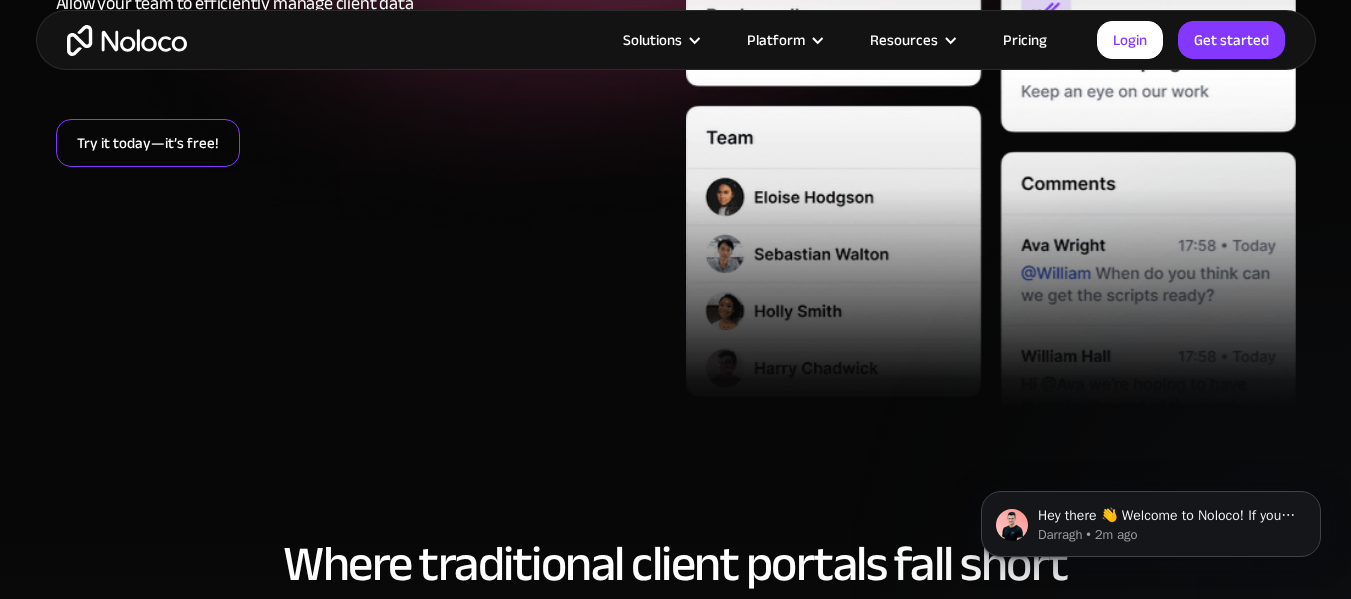 scroll, scrollTop: 0, scrollLeft: 0, axis: both 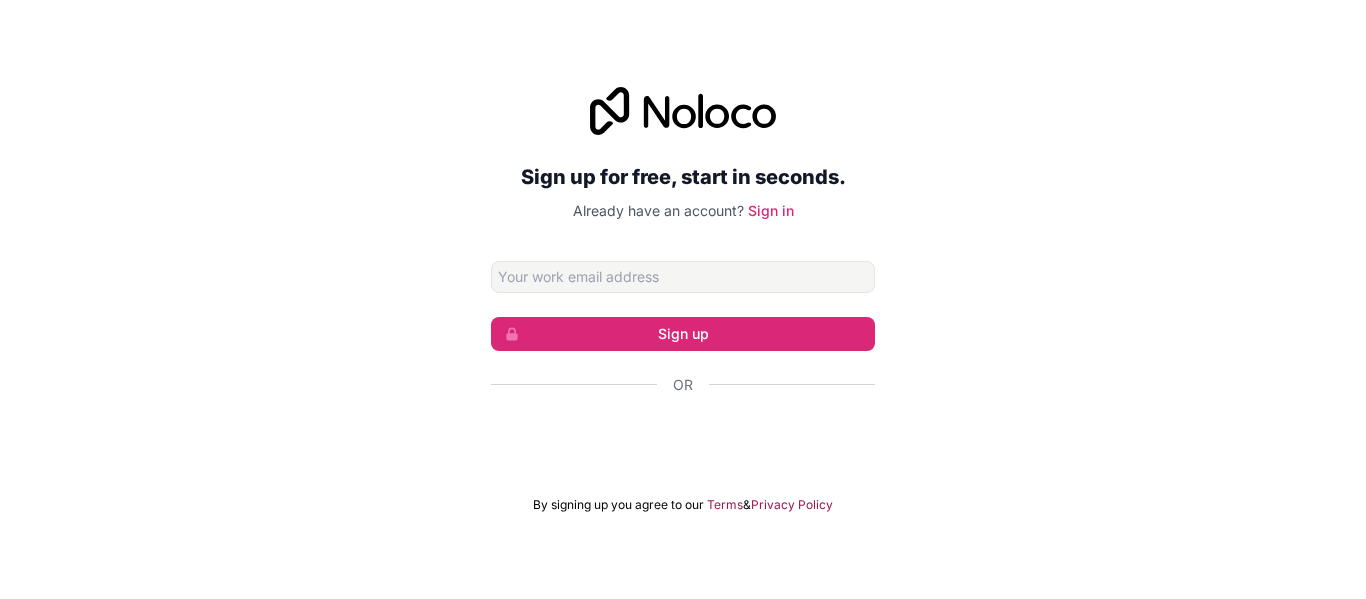 click on "Sign up for free, start in seconds. Already have an account? Sign in Sign up Or By signing up you agree to our    Terms  &  Privacy Policy" at bounding box center [683, 300] 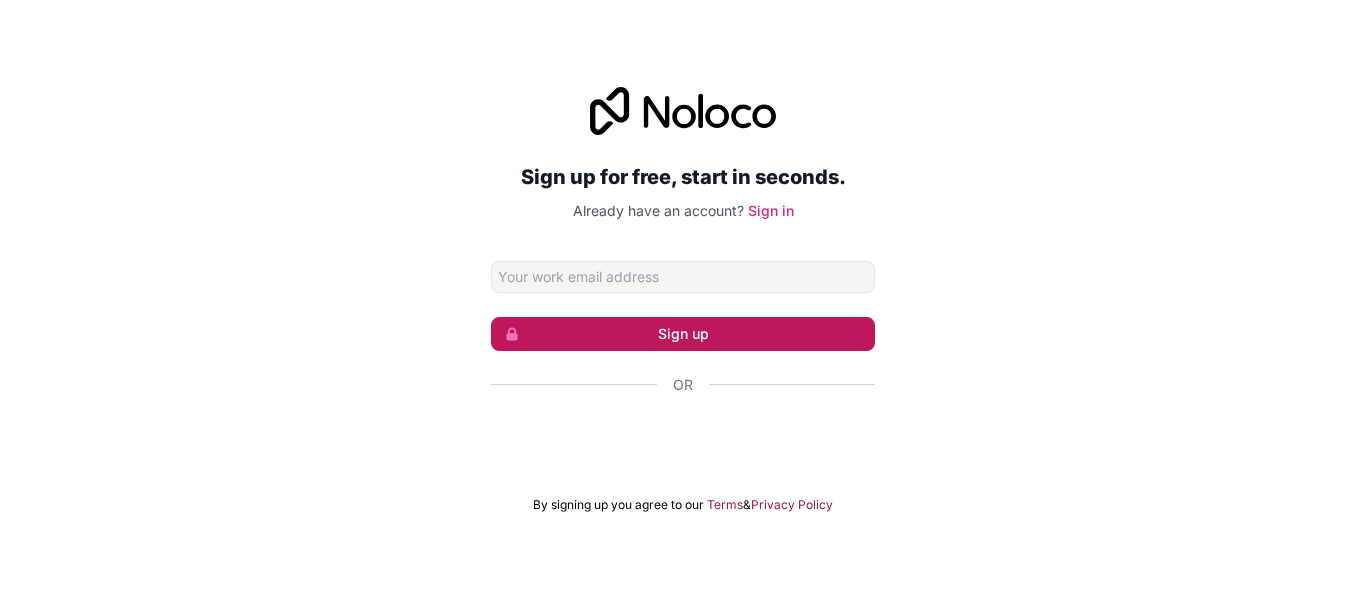 click on "Sign up" at bounding box center (683, 334) 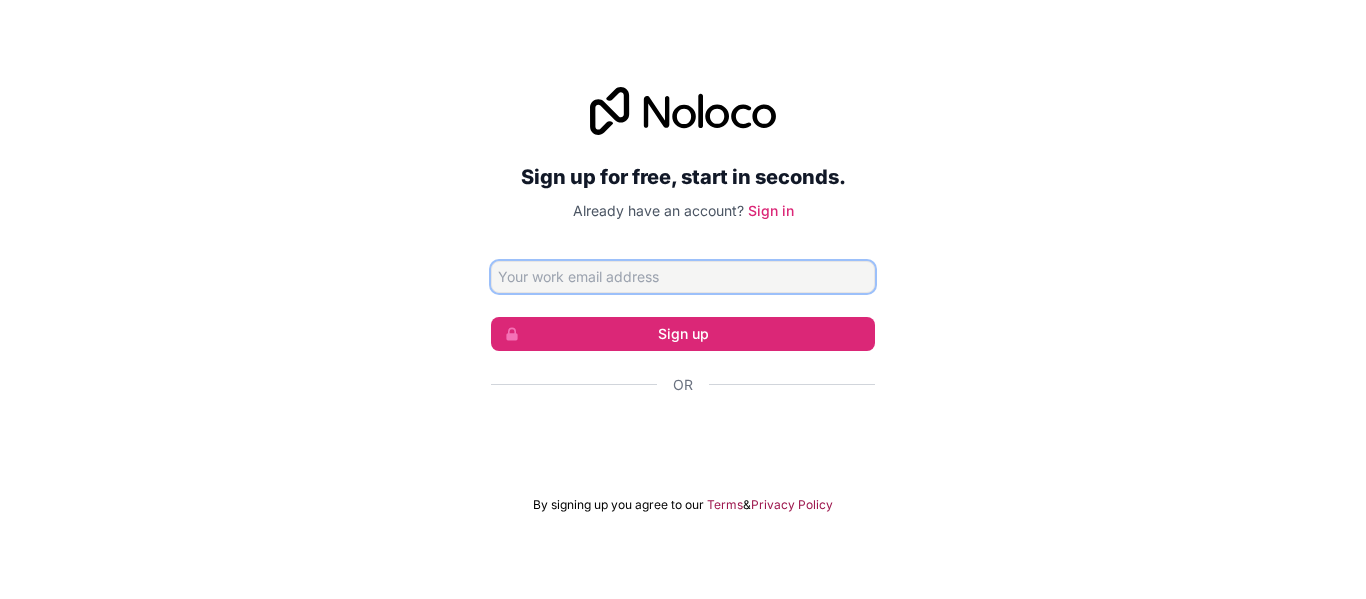 click at bounding box center (683, 277) 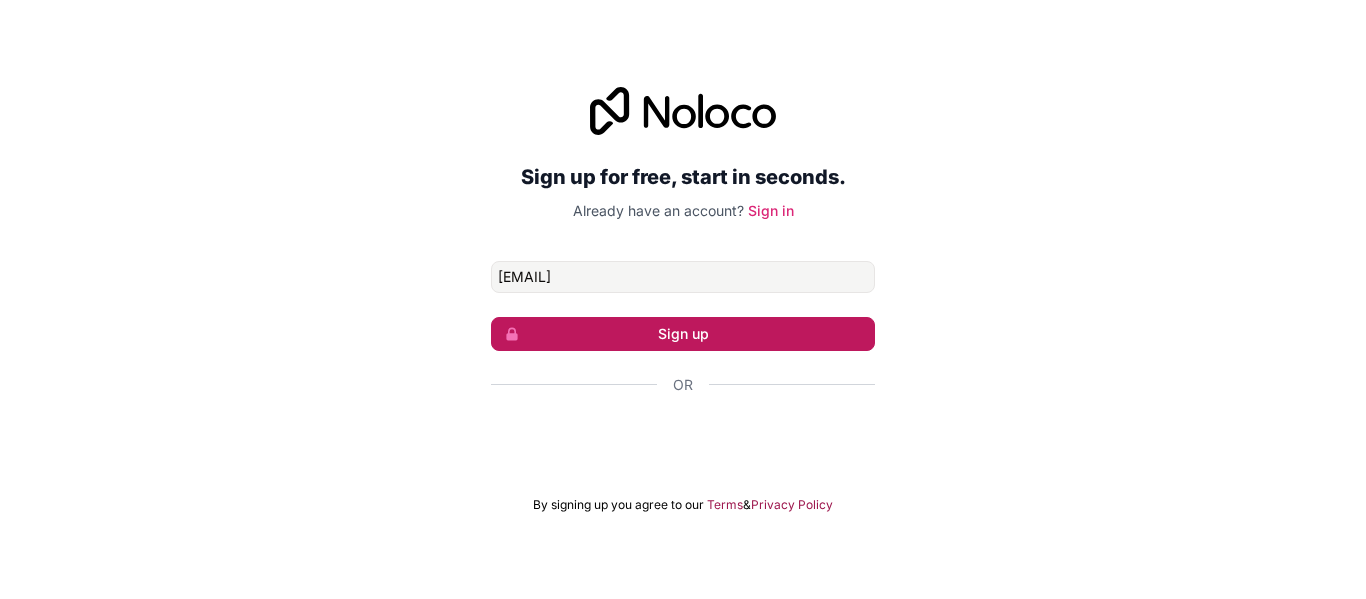 click on "Sign up" at bounding box center (683, 334) 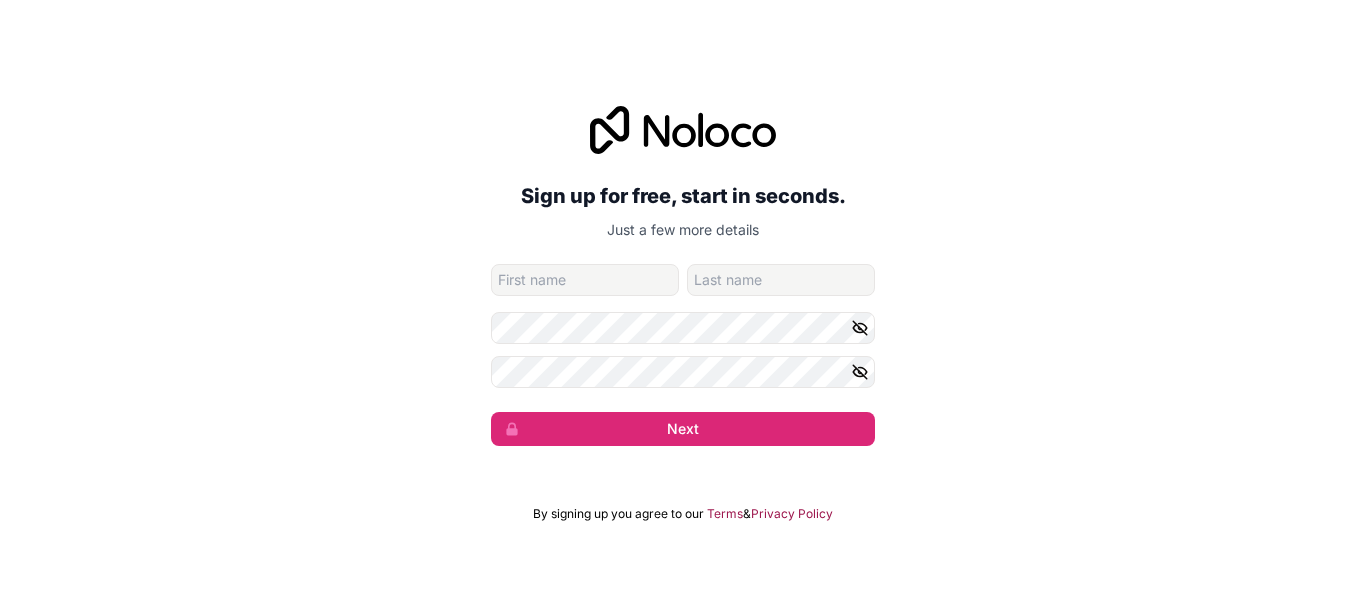 click at bounding box center (585, 280) 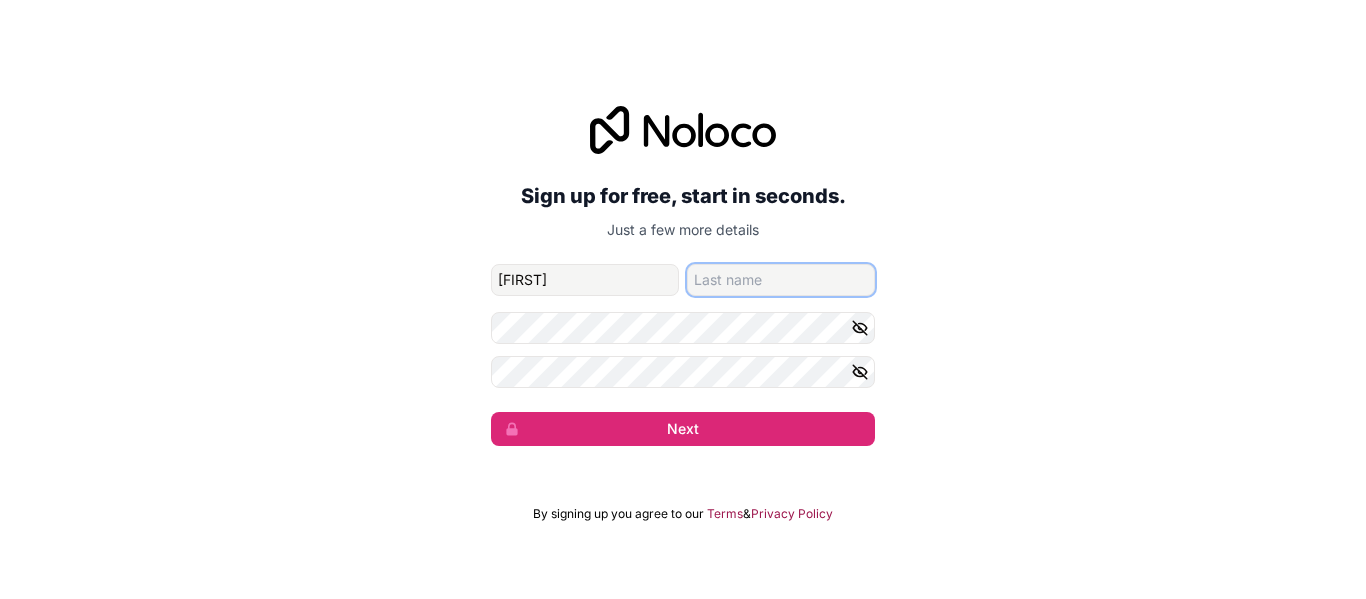 type on "[LAST]" 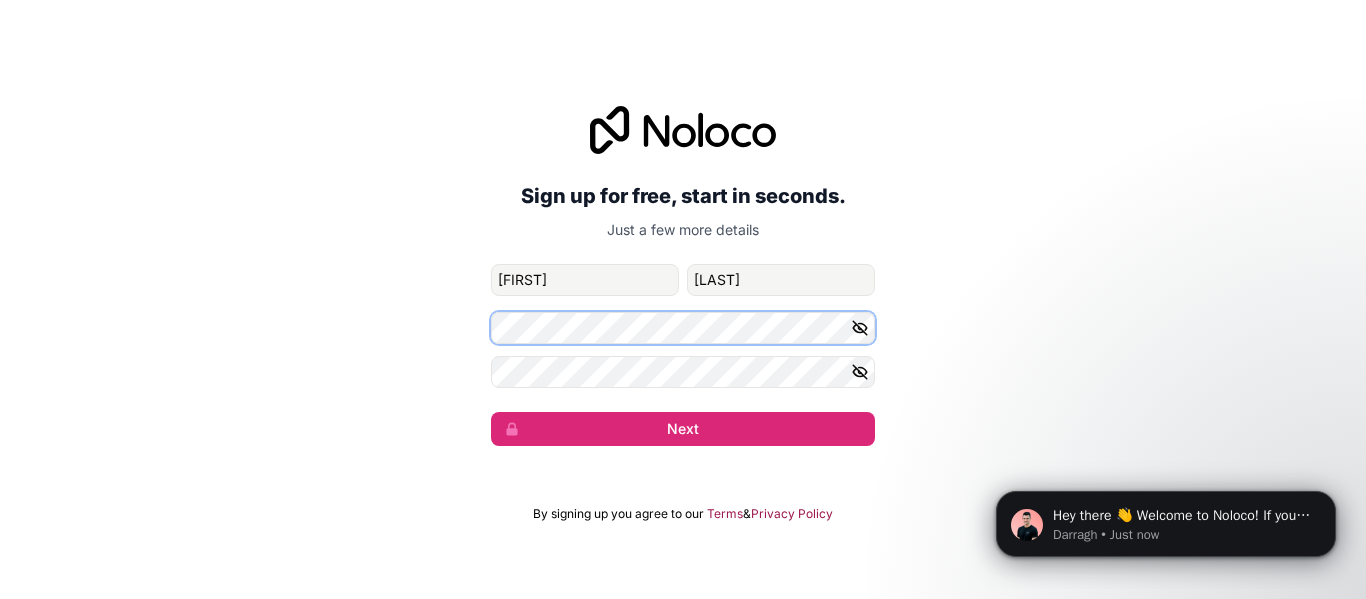 scroll, scrollTop: 0, scrollLeft: 0, axis: both 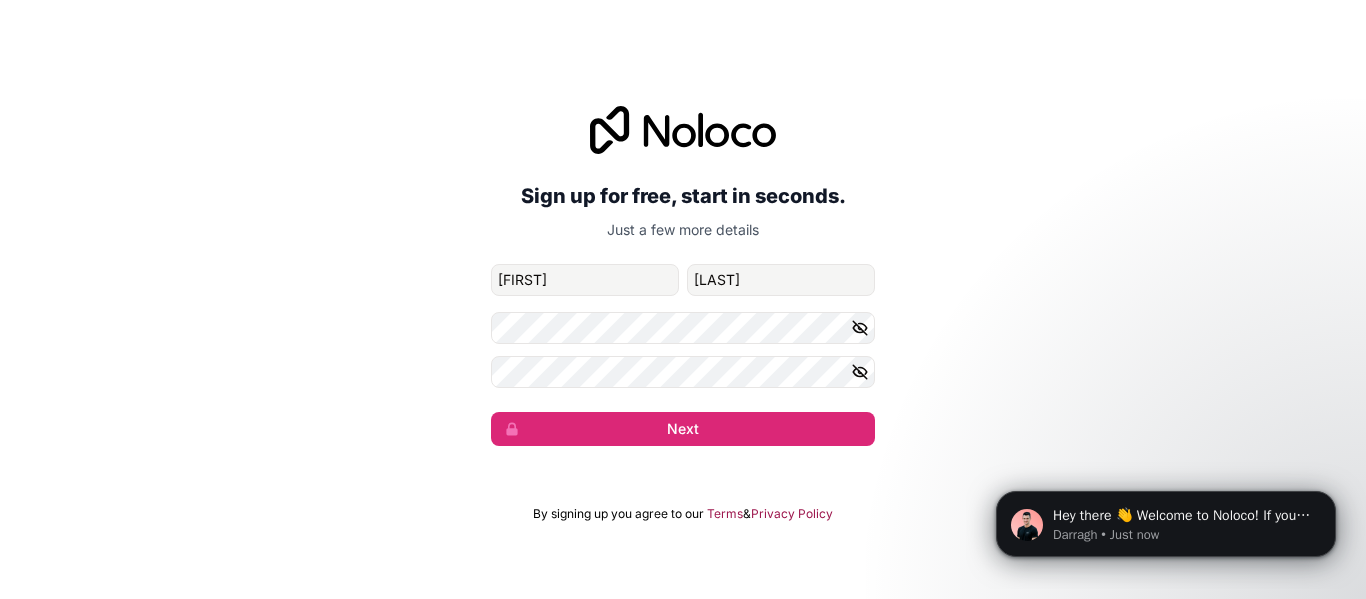 click 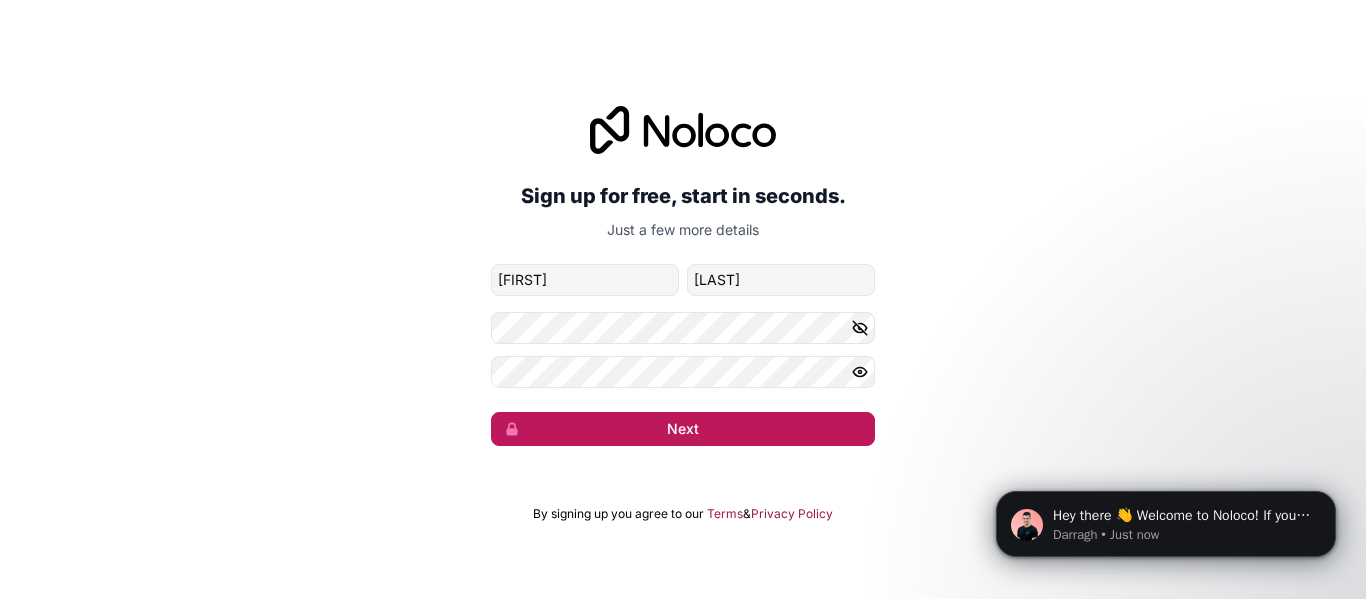 click on "Next" at bounding box center (683, 429) 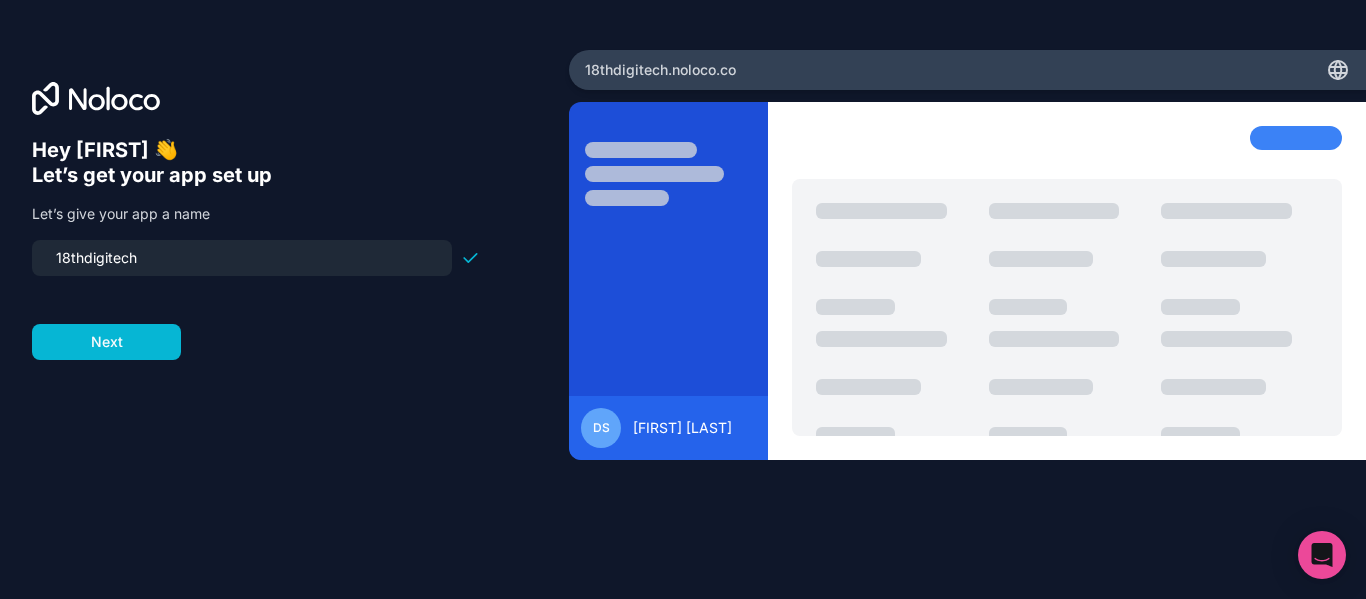 click on "18thdigitech" at bounding box center (242, 258) 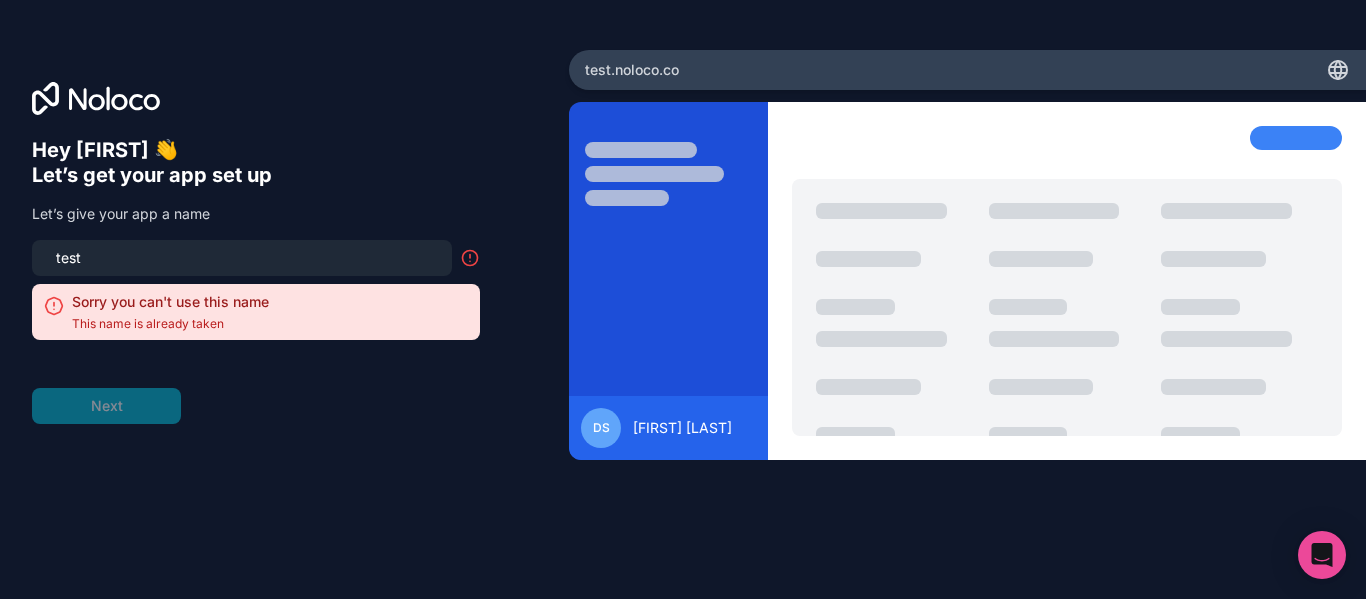click on "test" at bounding box center [242, 258] 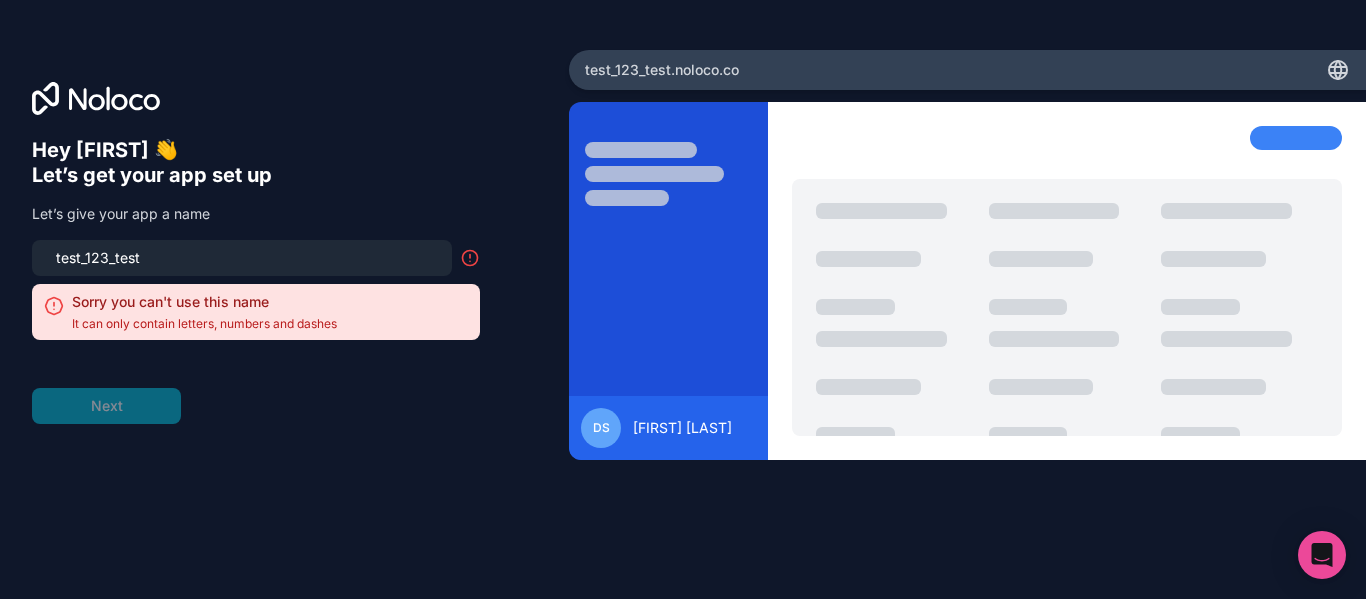 click on "test_123_test" at bounding box center (242, 258) 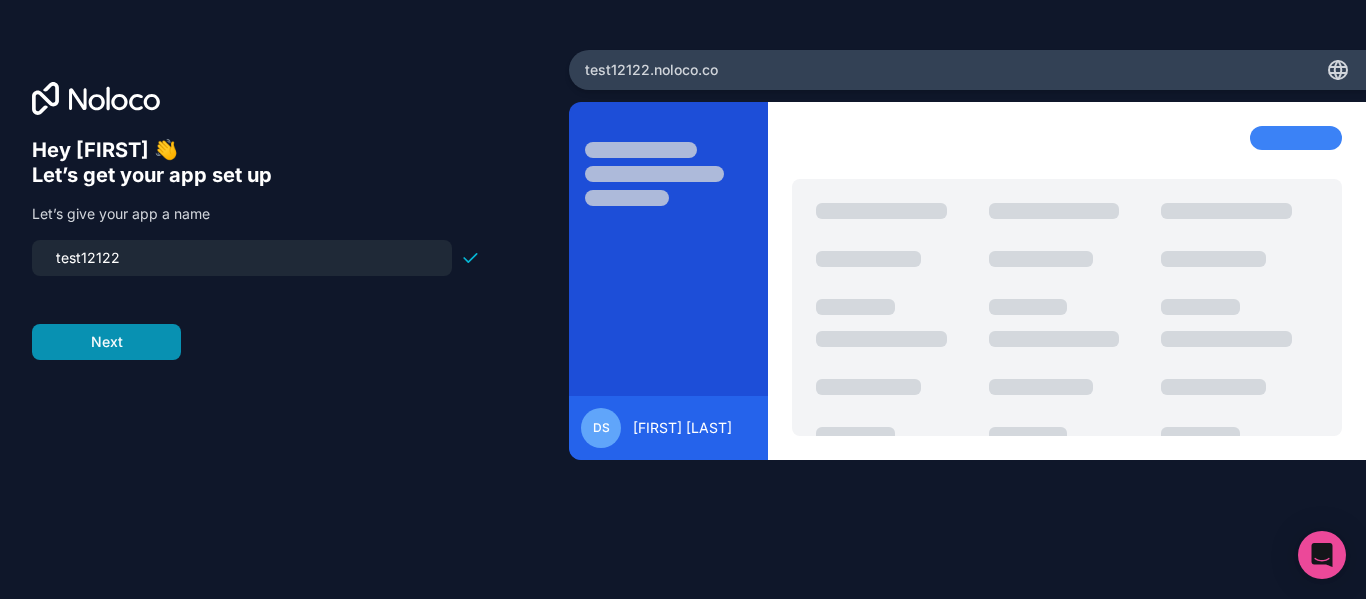 type on "test12122" 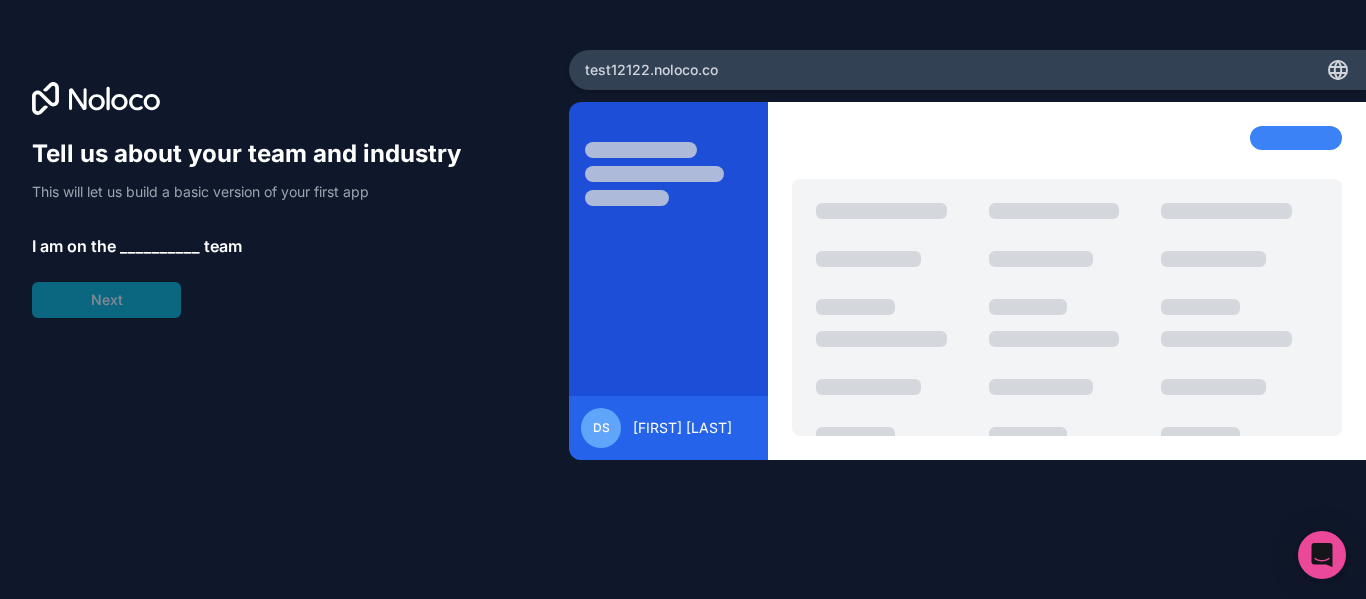 click on "__________" at bounding box center (160, 246) 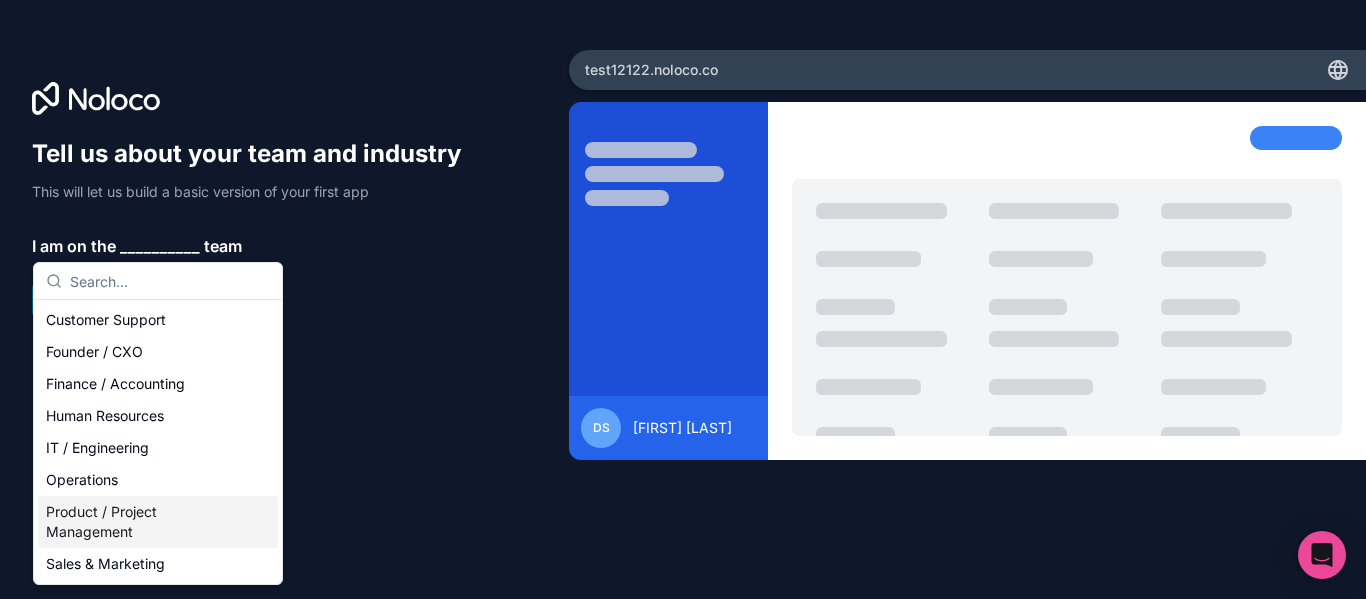 click on "Tell us about your team and industry This will let us build a basic version of your first app I am on the  __________ team Next" at bounding box center (284, 327) 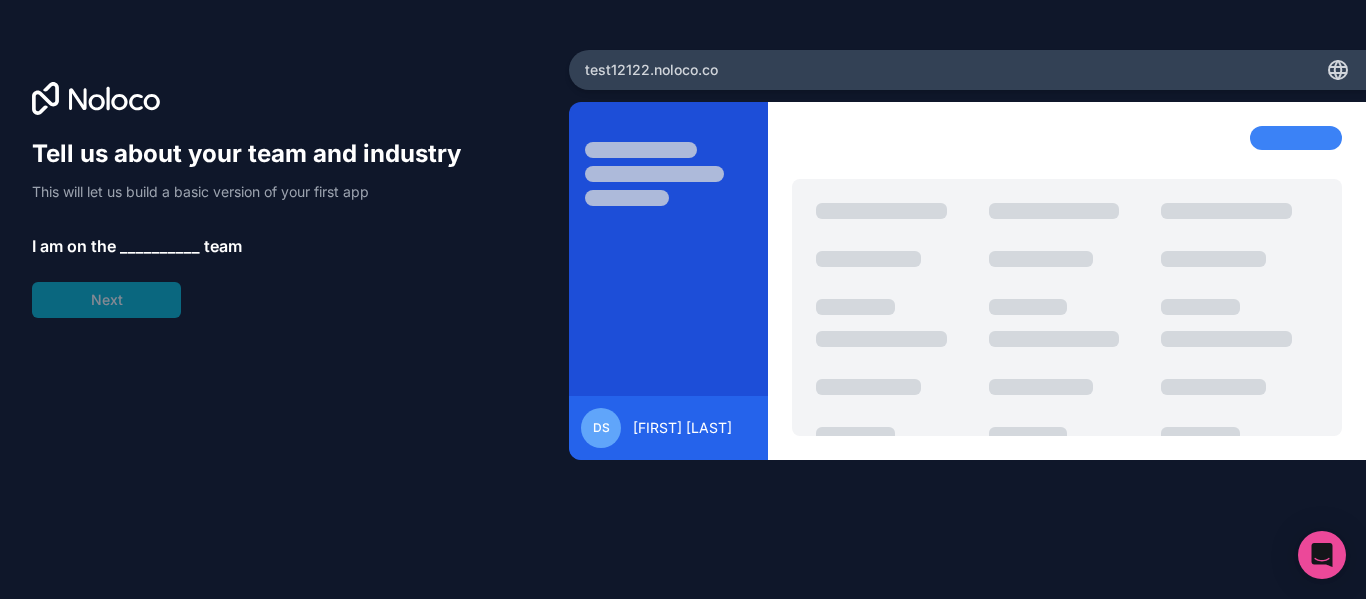 click on "__________" at bounding box center (160, 246) 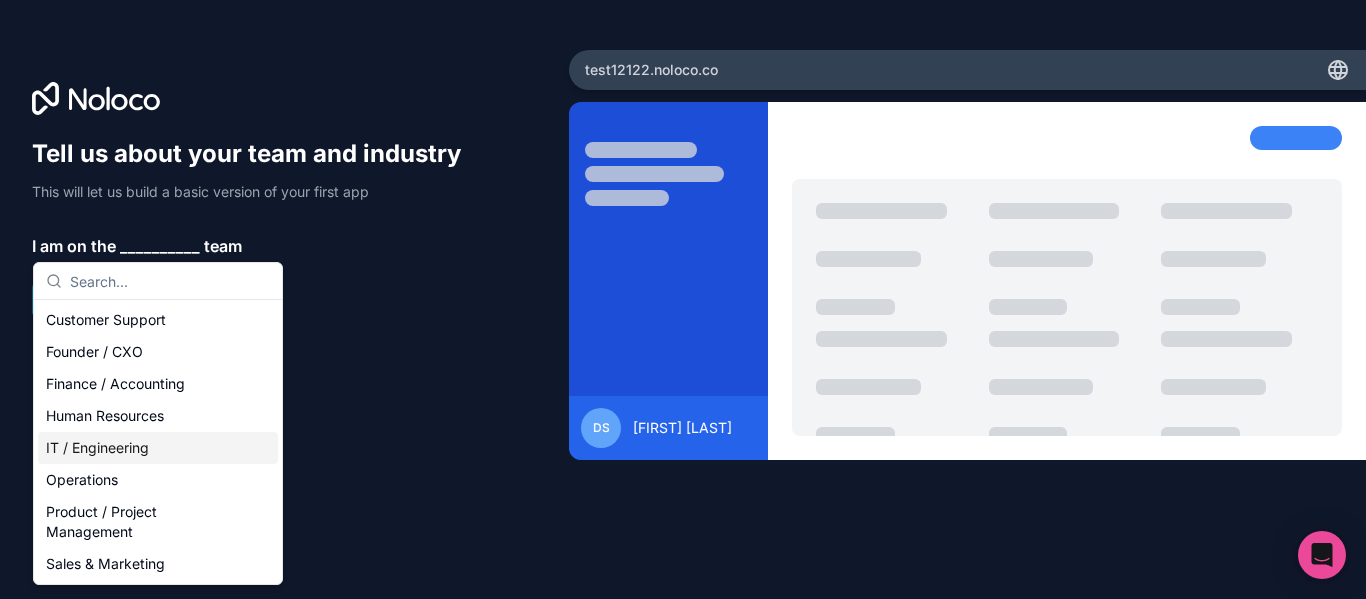 click on "IT / Engineering" at bounding box center [158, 448] 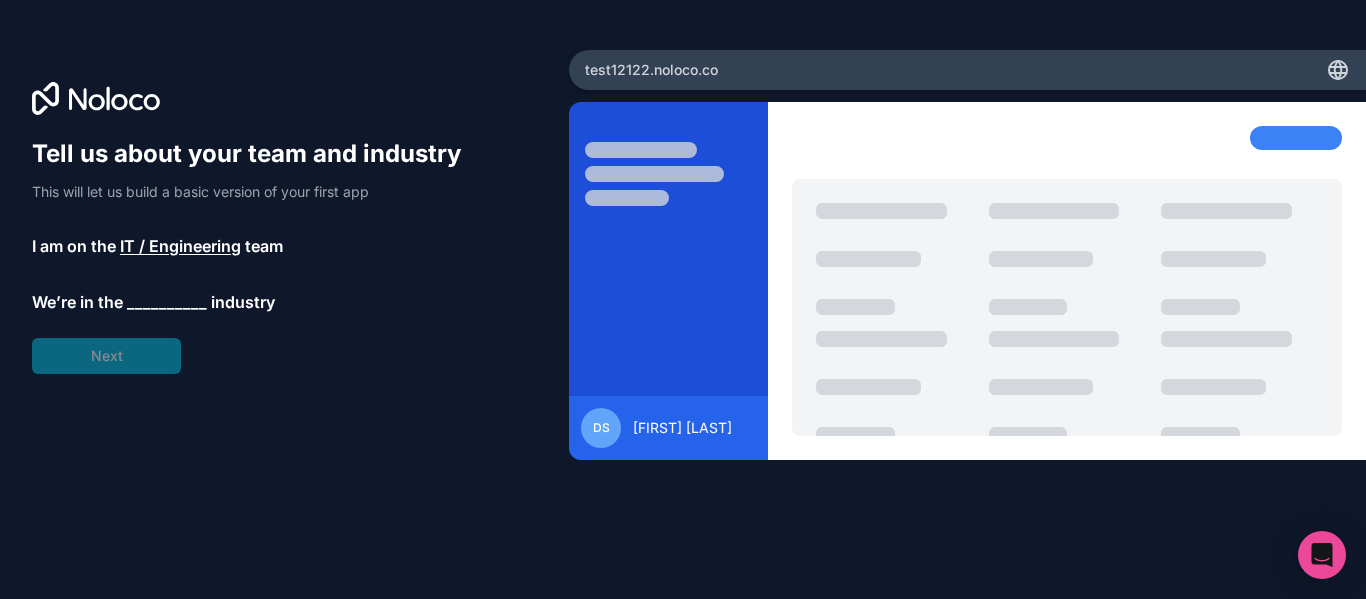 click on "__________" at bounding box center (167, 302) 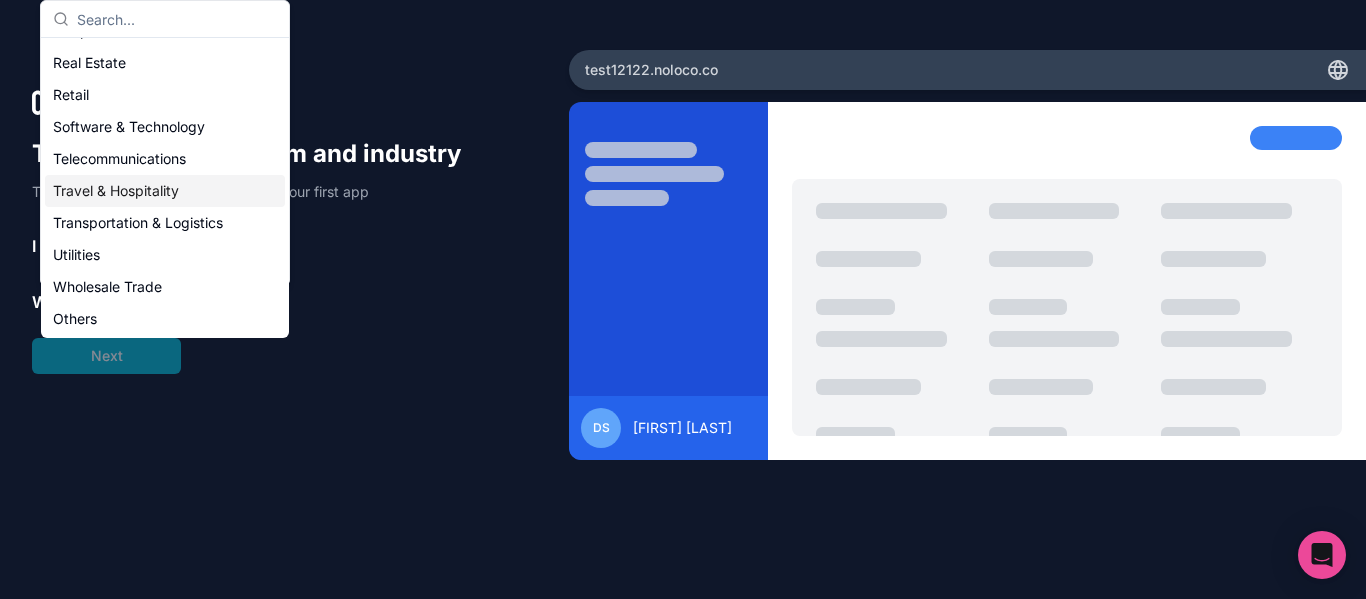 scroll, scrollTop: 412, scrollLeft: 0, axis: vertical 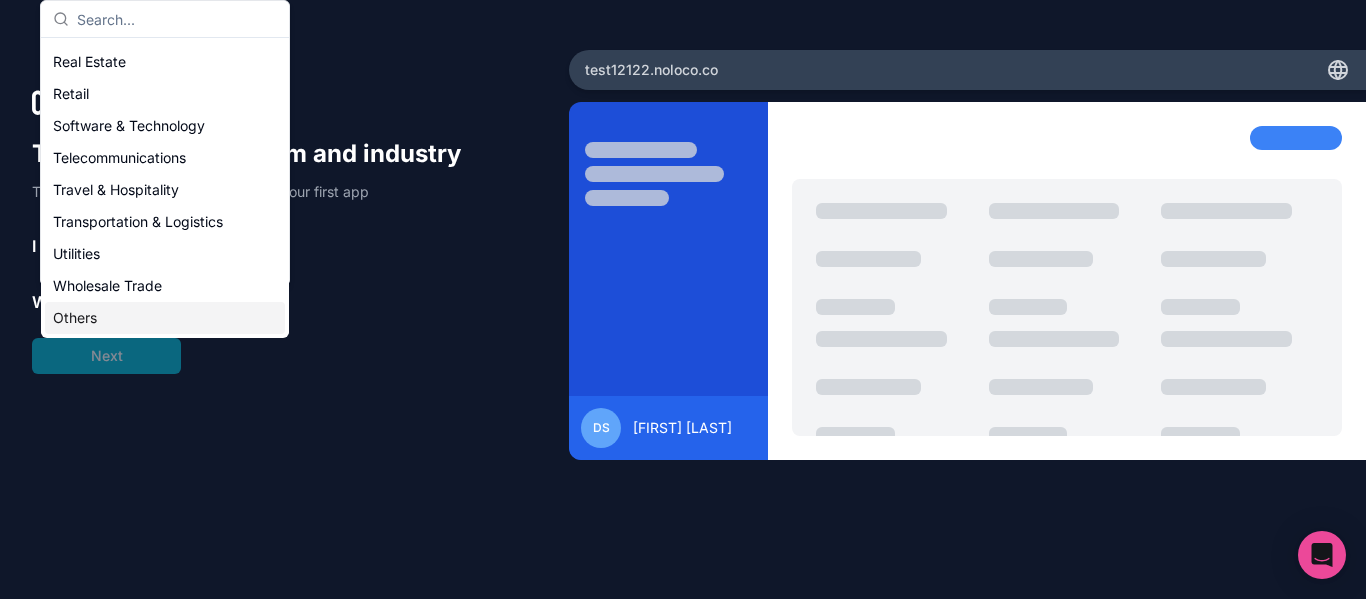 click on "Others" at bounding box center (165, 318) 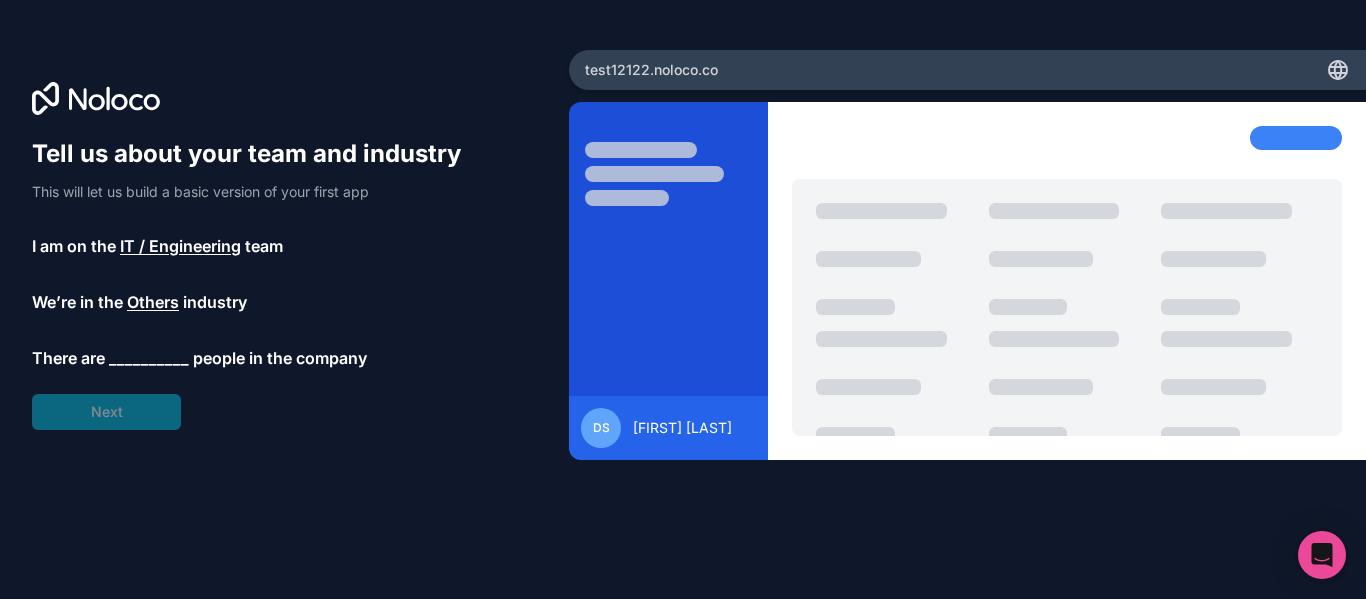 click on "IT / Engineering" at bounding box center (180, 246) 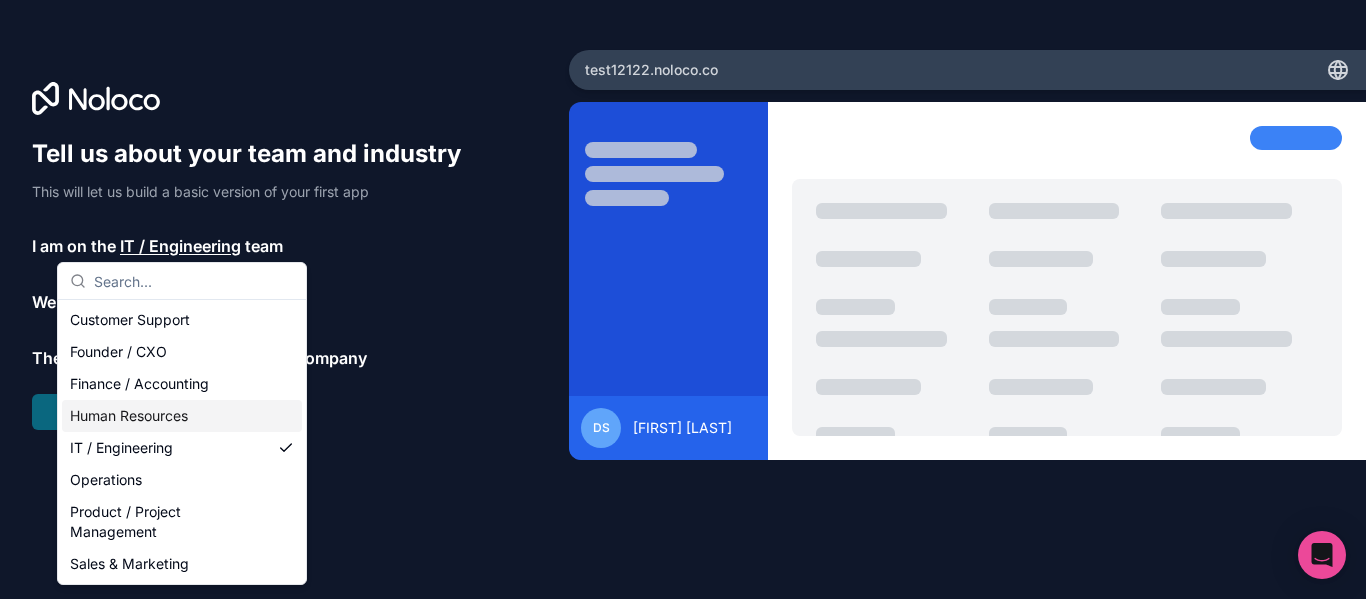 click on "Tell us about your team and industry This will let us build a basic version of your first app I am on the  IT / Engineering team We’re in the  Others industry There are  __________ people in the company Next" at bounding box center [256, 284] 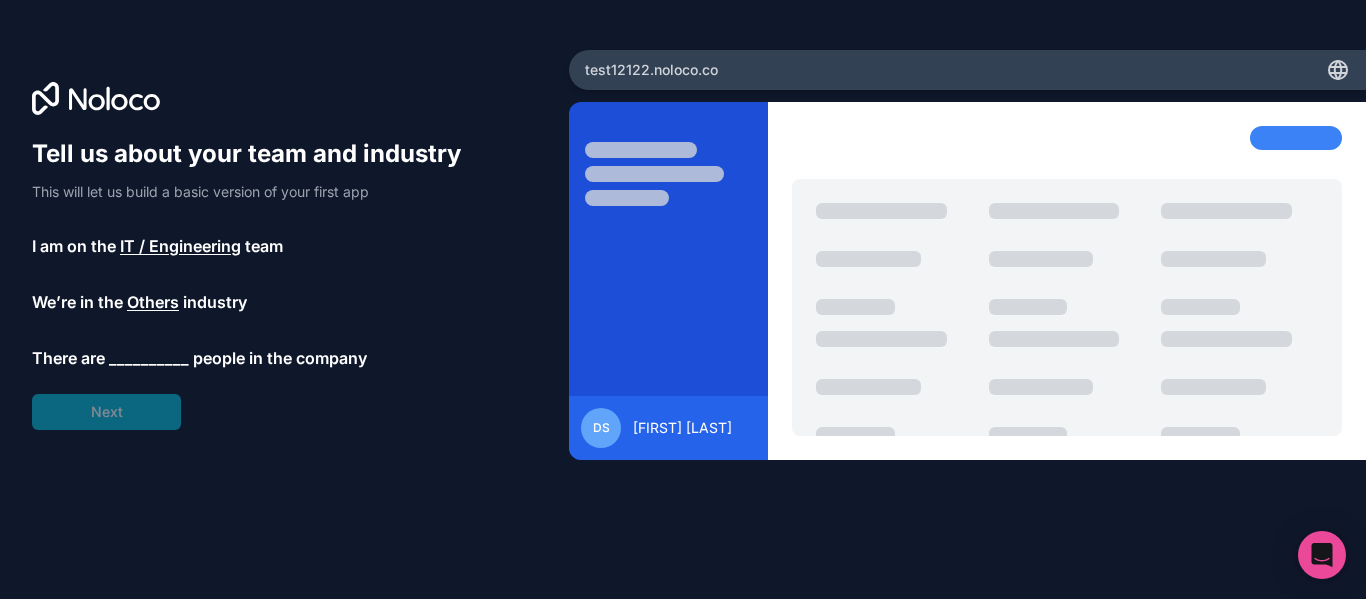 click on "__________" at bounding box center [149, 358] 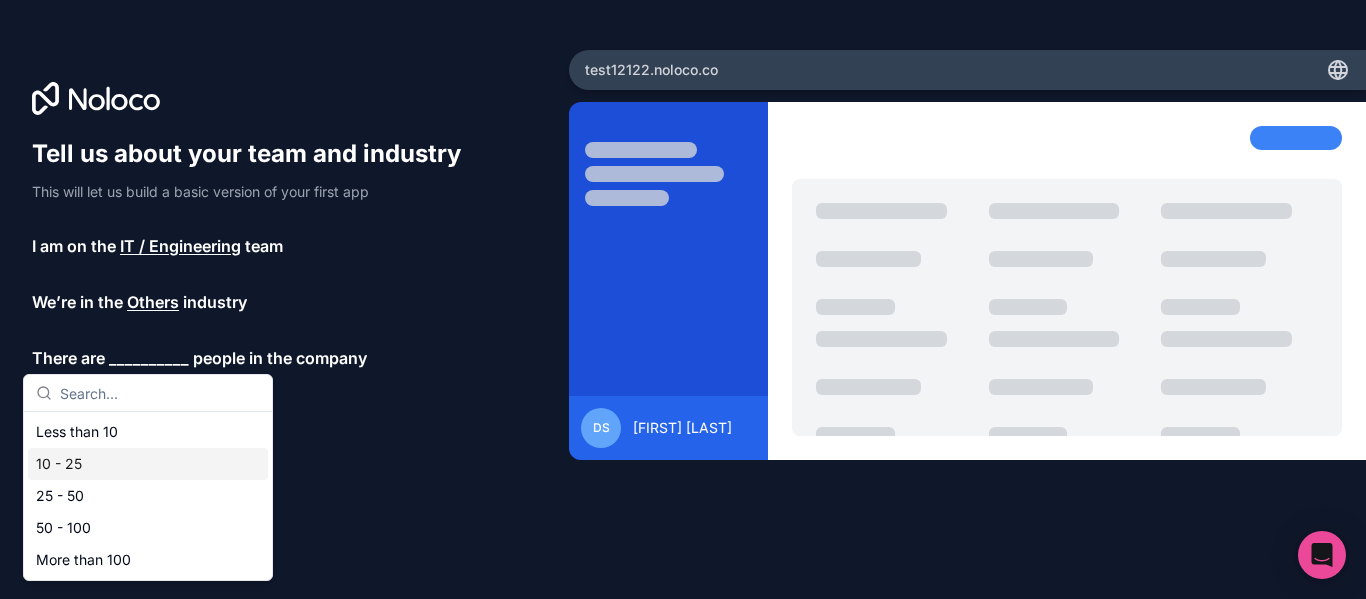 click on "10 - 25" at bounding box center [148, 464] 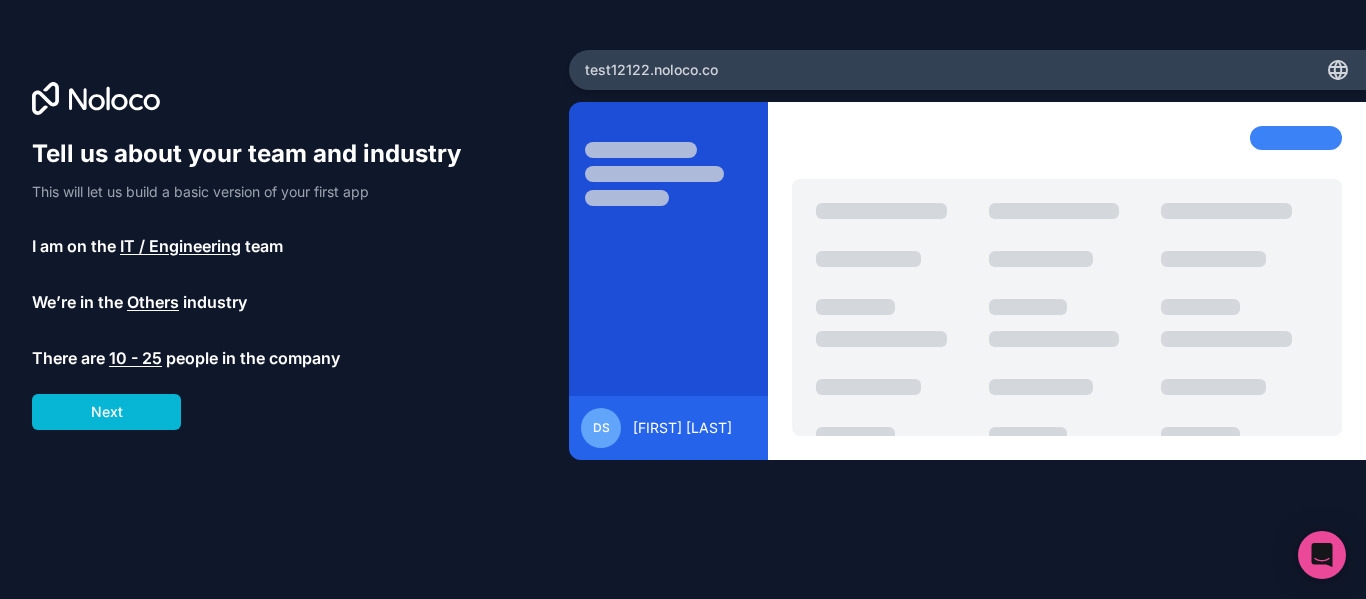 click on "10 - 25" at bounding box center [135, 358] 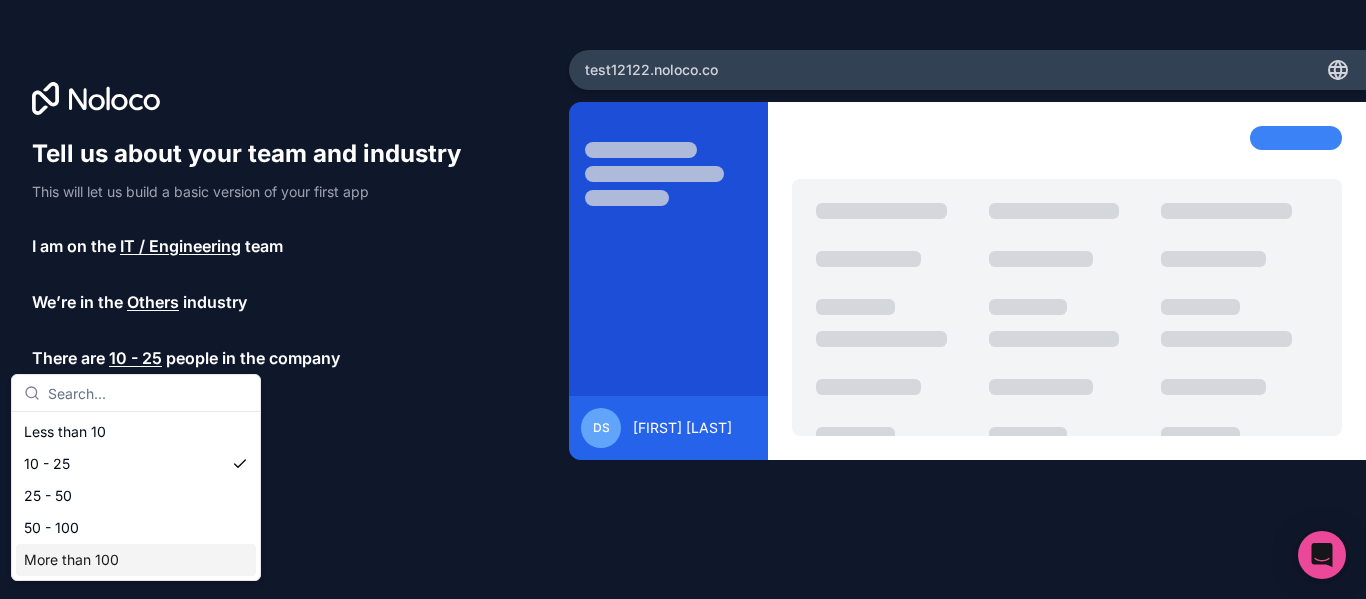 click on "More than 100" at bounding box center [136, 560] 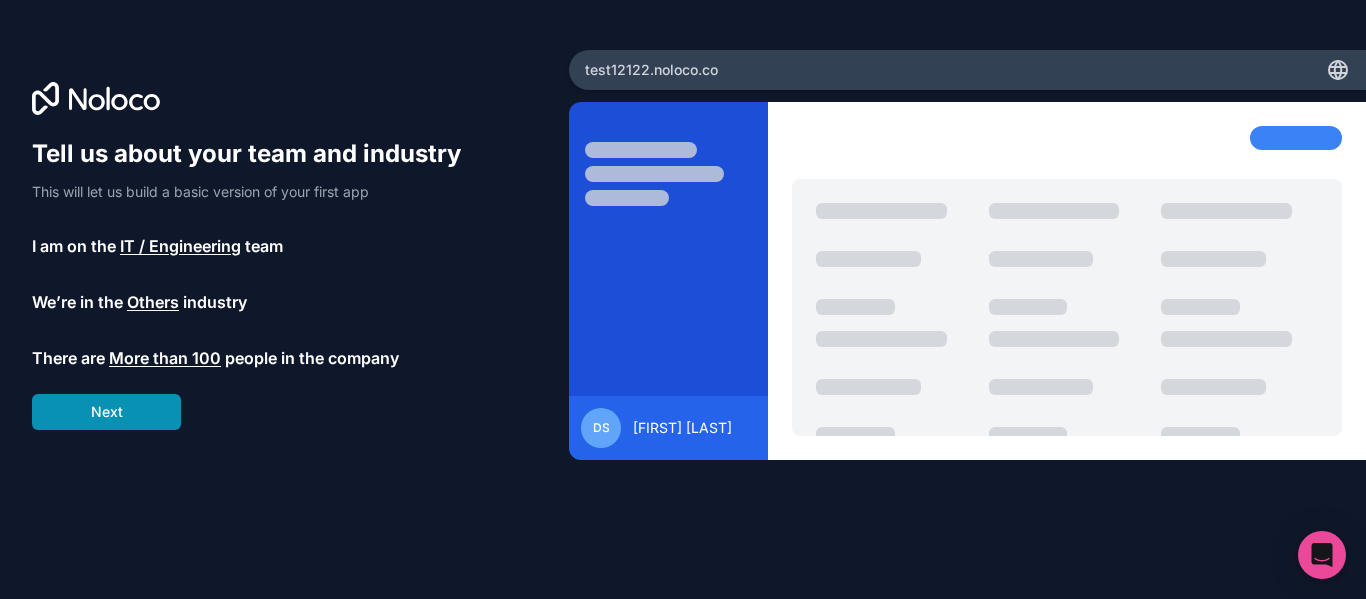 click on "Next" at bounding box center (106, 412) 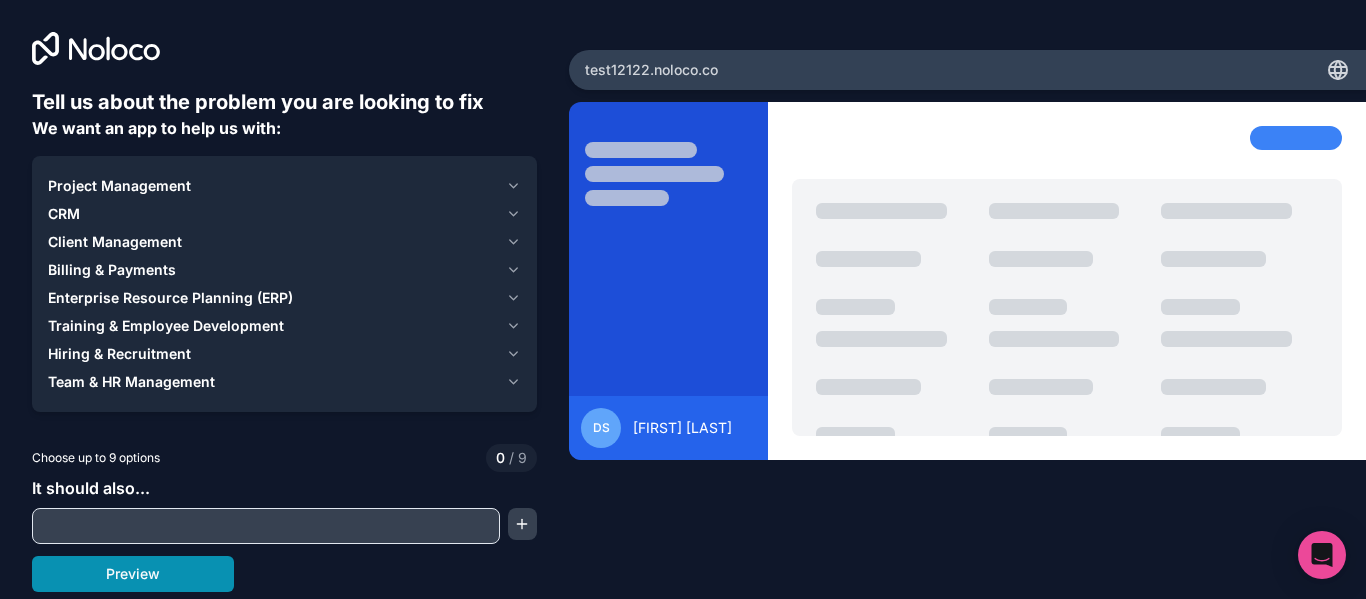 click on "Preview" at bounding box center [133, 574] 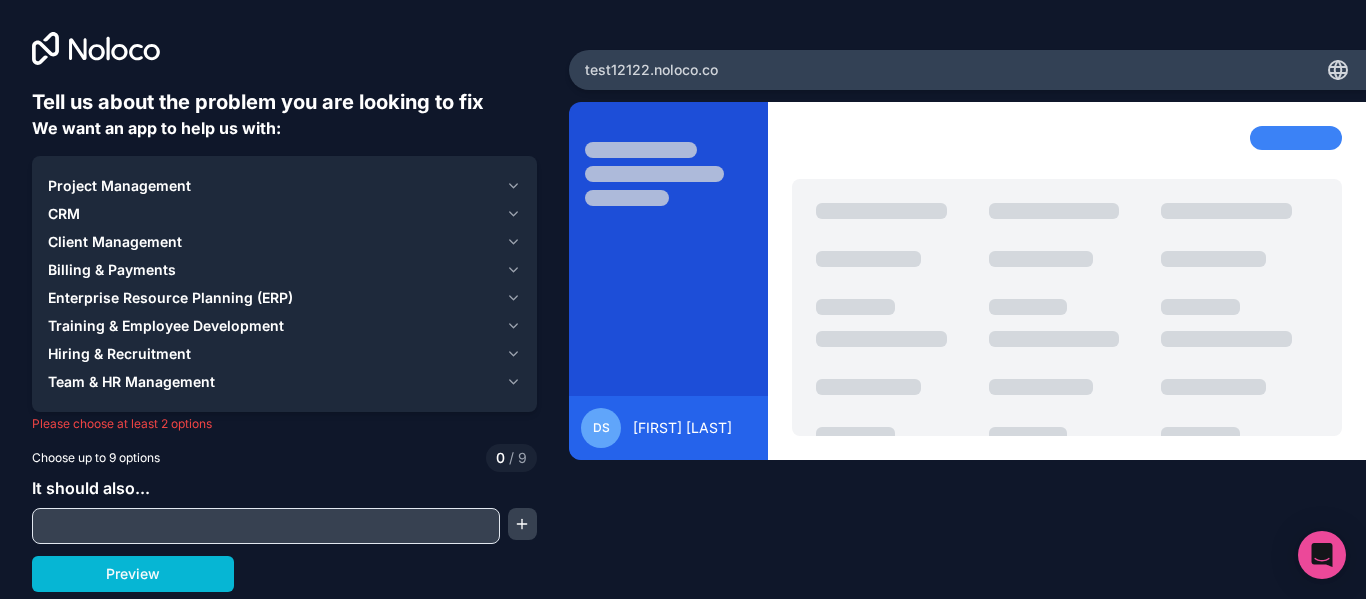 click on "Project Management" at bounding box center [119, 186] 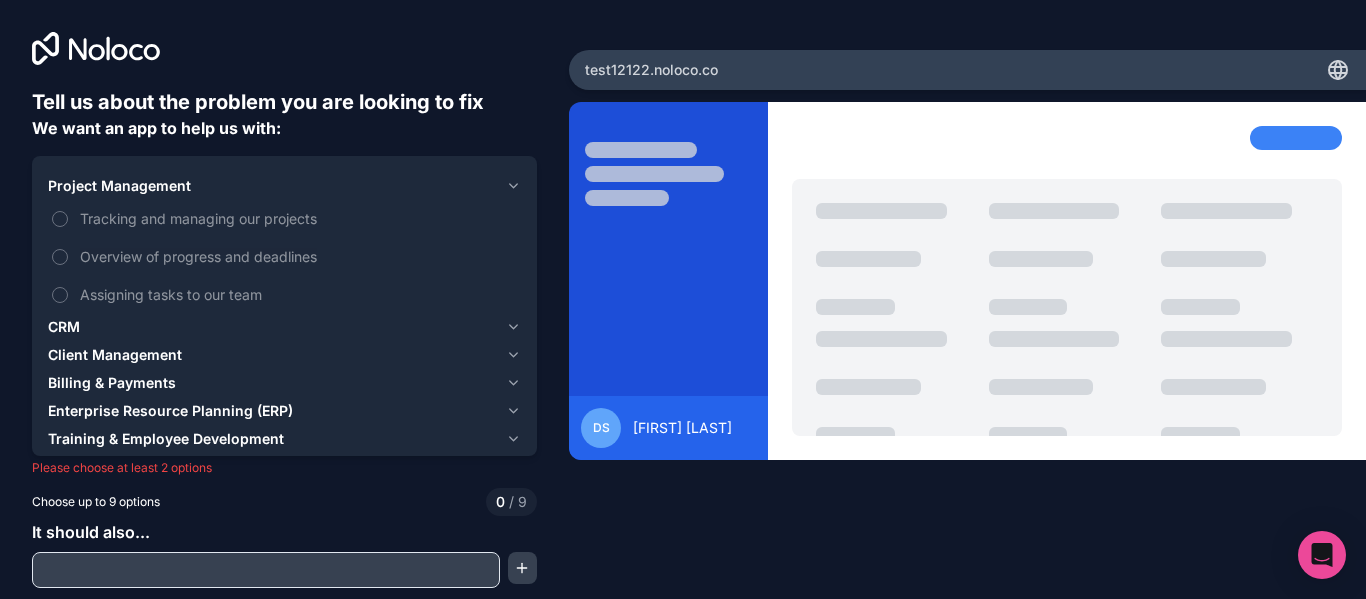 click on "Project Management" at bounding box center (119, 186) 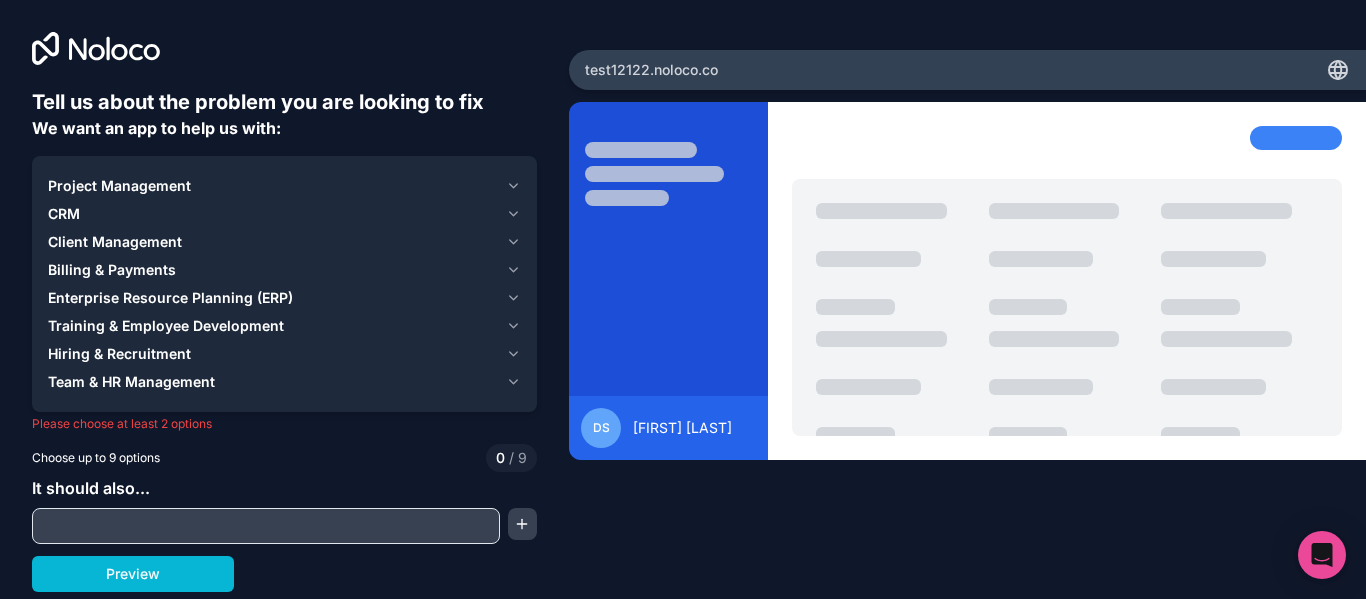 click on "Project Management" at bounding box center [119, 186] 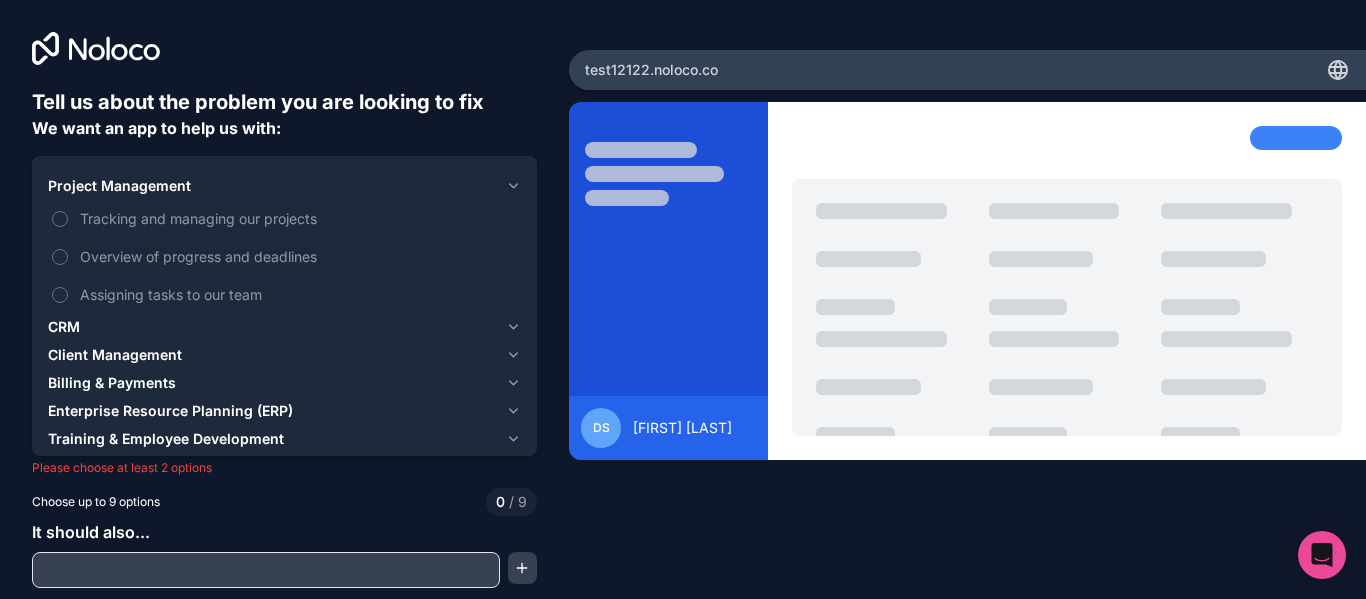 click on "Project Management" at bounding box center (119, 186) 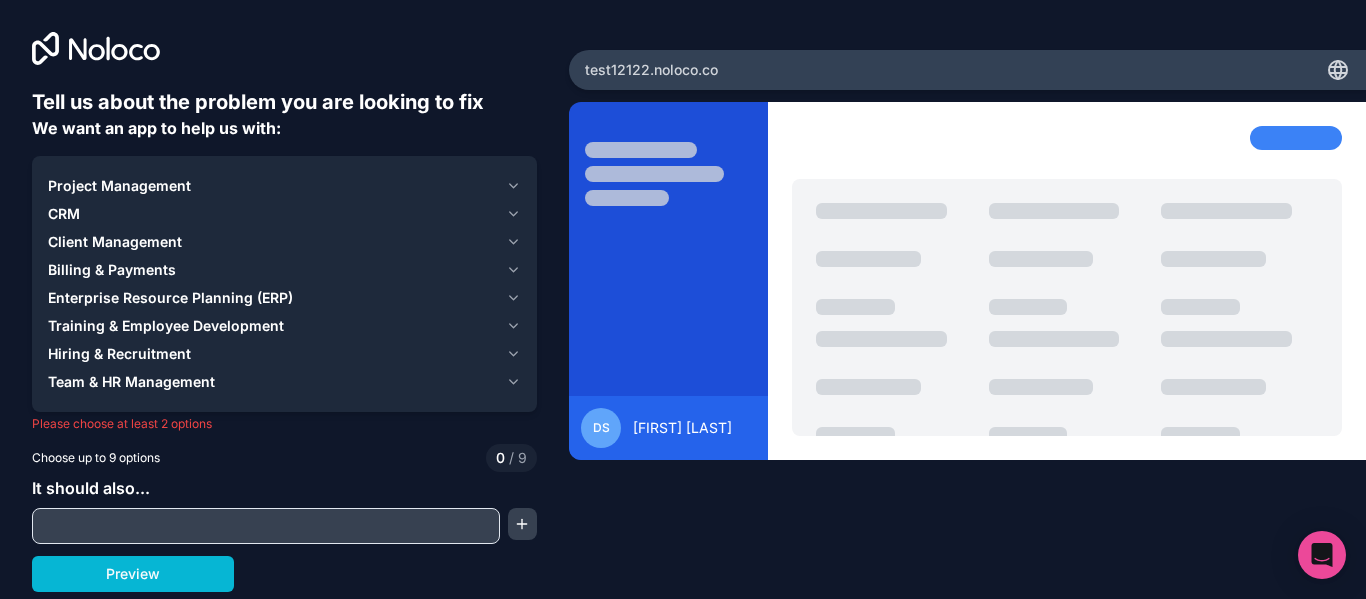 click on "CRM" at bounding box center (284, 214) 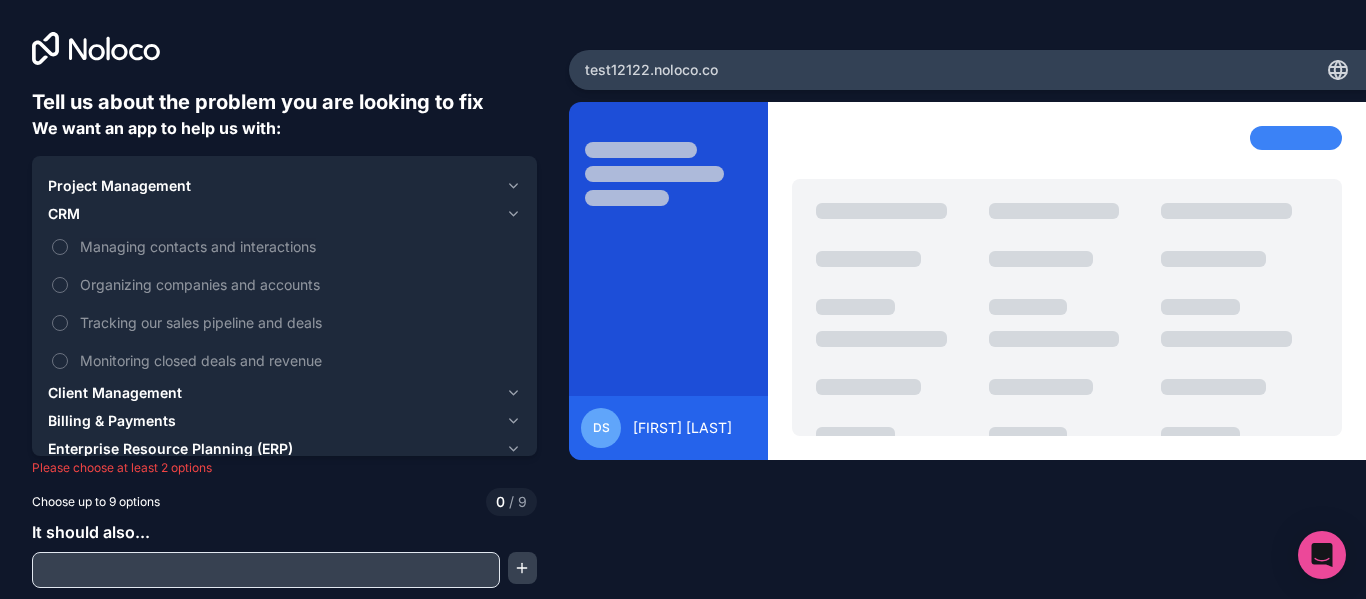 click on "CRM" at bounding box center (284, 214) 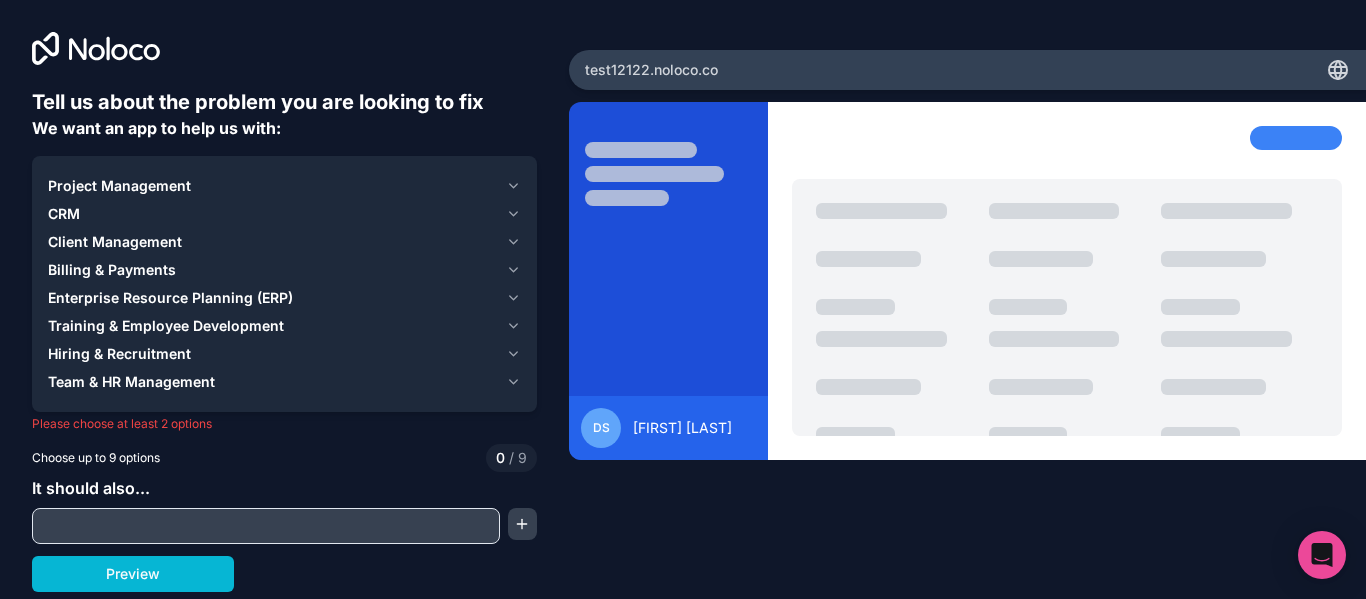 click on "Billing & Payments" at bounding box center (112, 270) 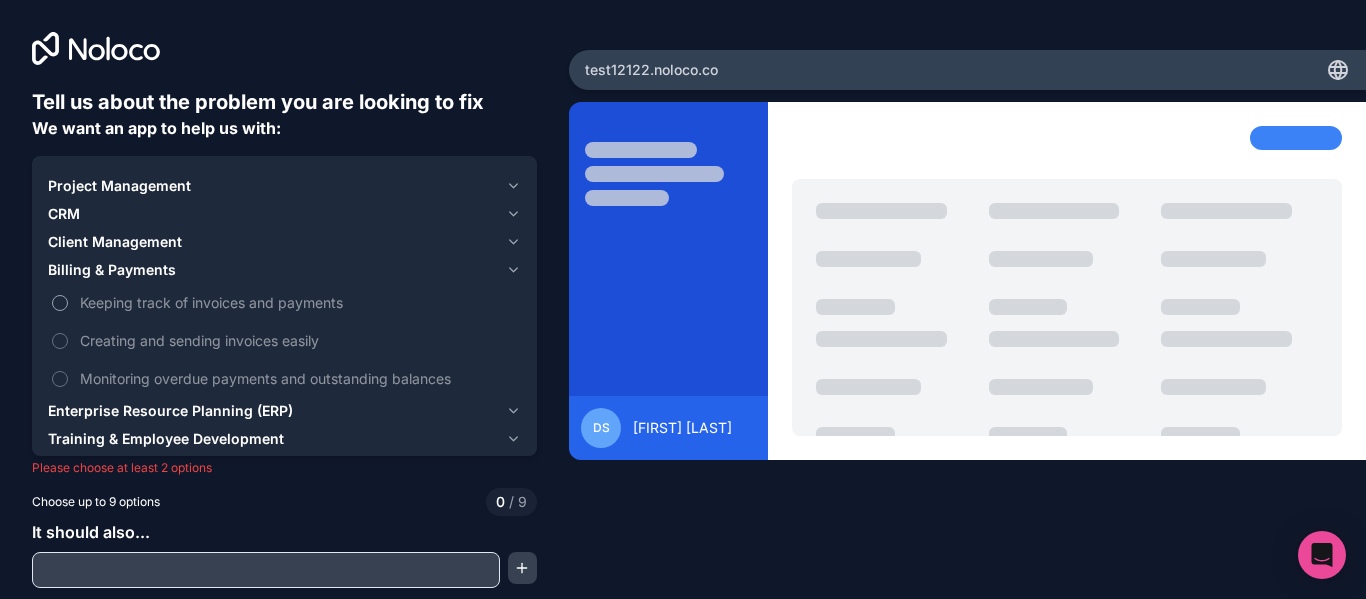 click on "Keeping track of invoices and payments" at bounding box center (298, 302) 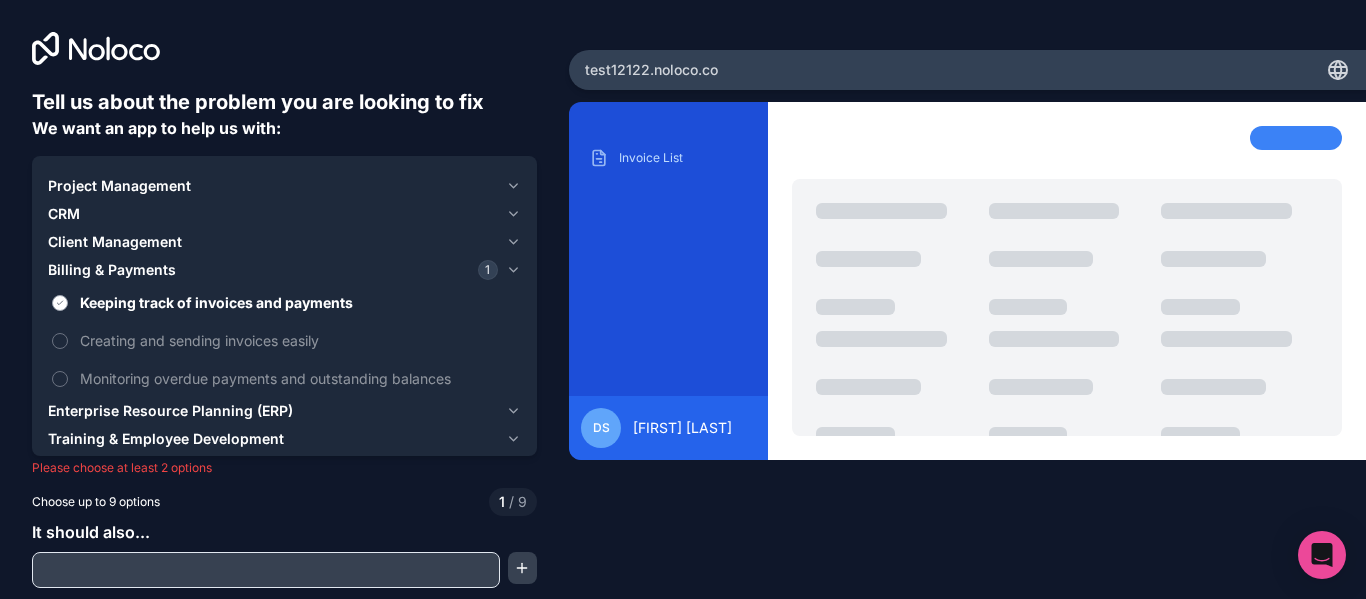 click on "Keeping track of invoices and payments" at bounding box center [298, 302] 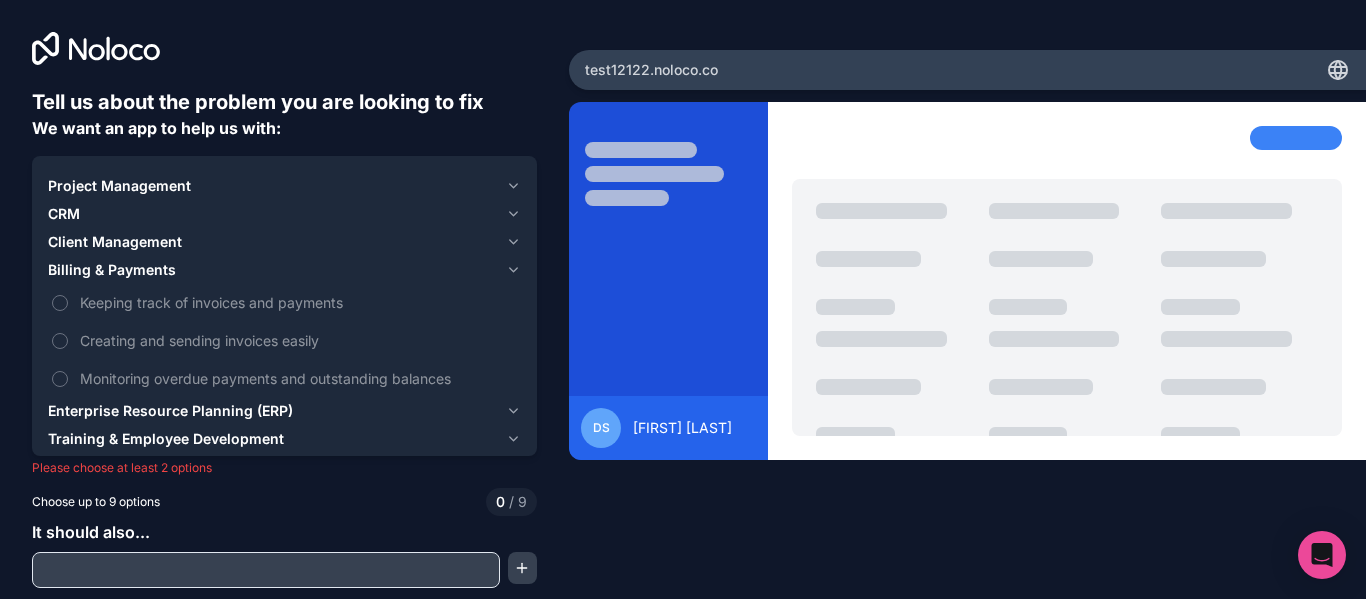 click on "Billing & Payments" at bounding box center [284, 270] 